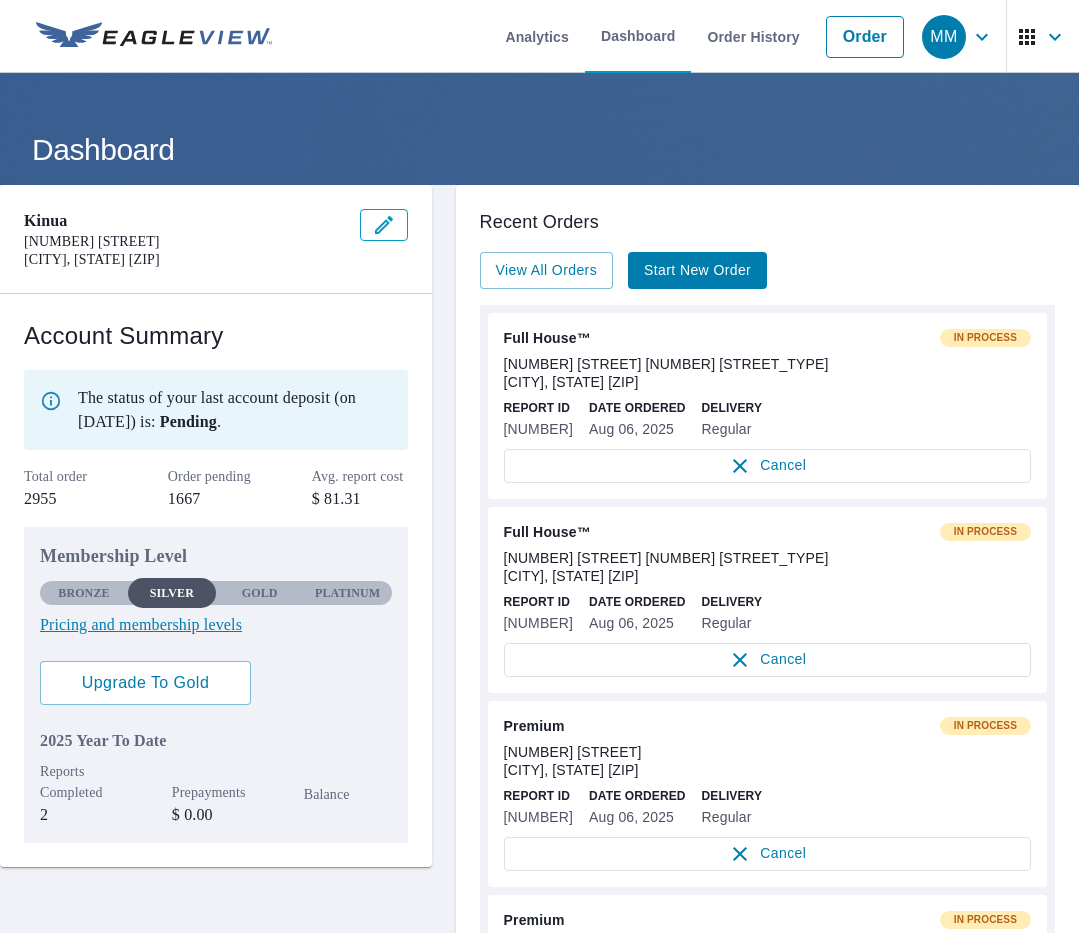 scroll, scrollTop: 0, scrollLeft: 0, axis: both 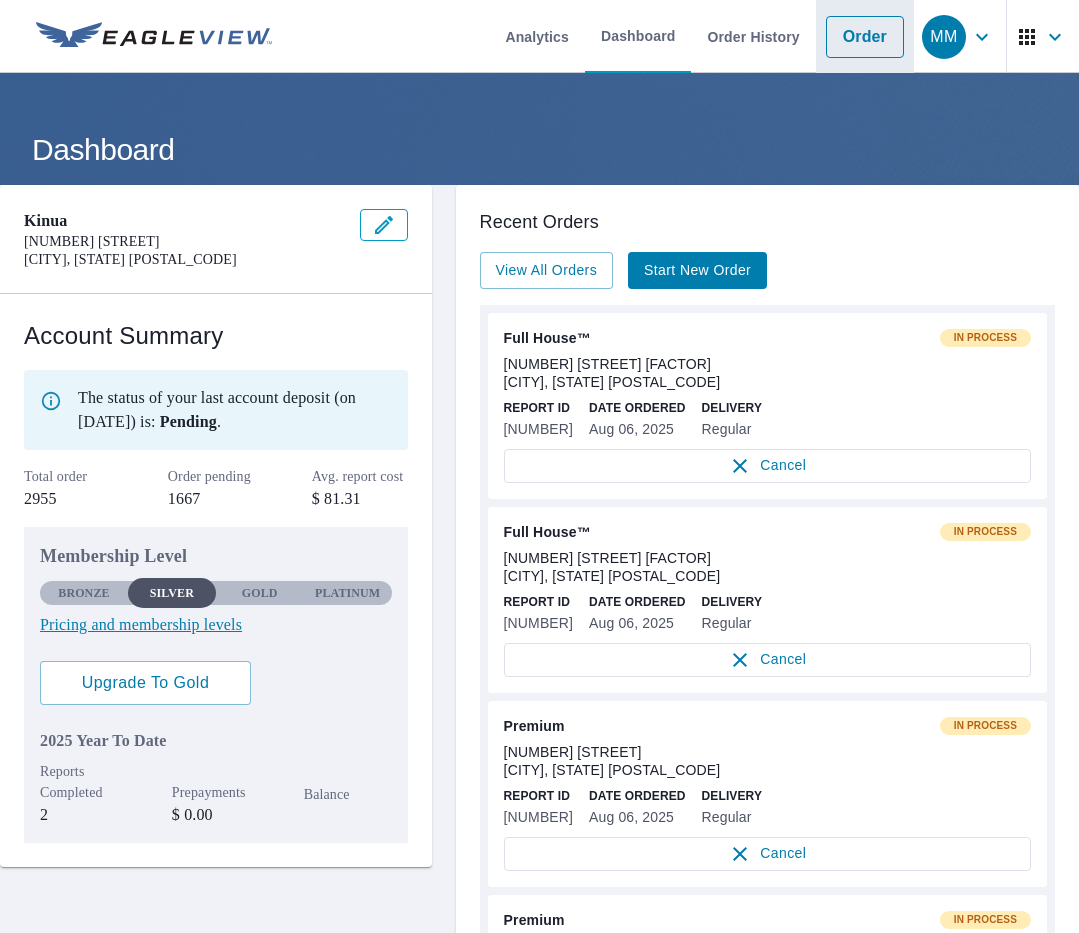 click on "Order" at bounding box center [865, 37] 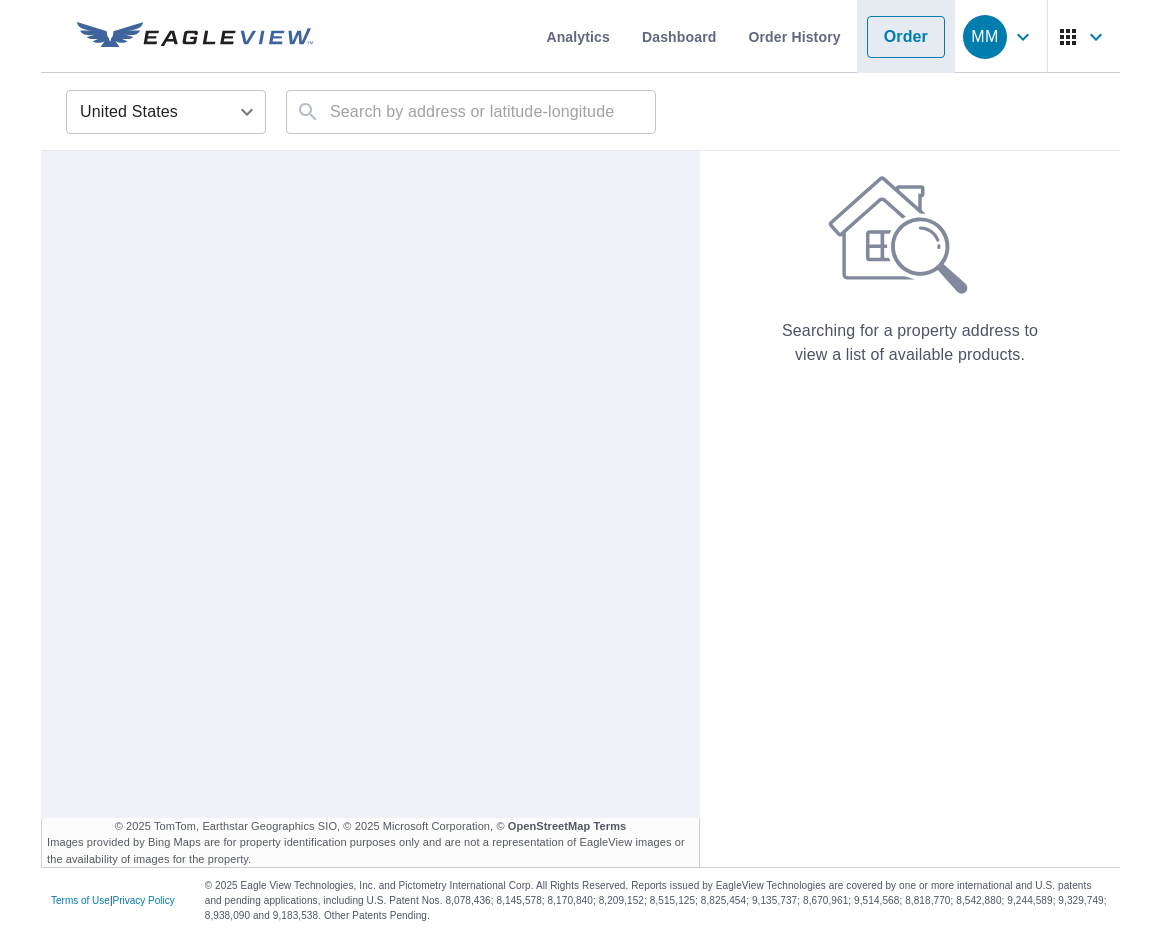 scroll, scrollTop: 0, scrollLeft: 0, axis: both 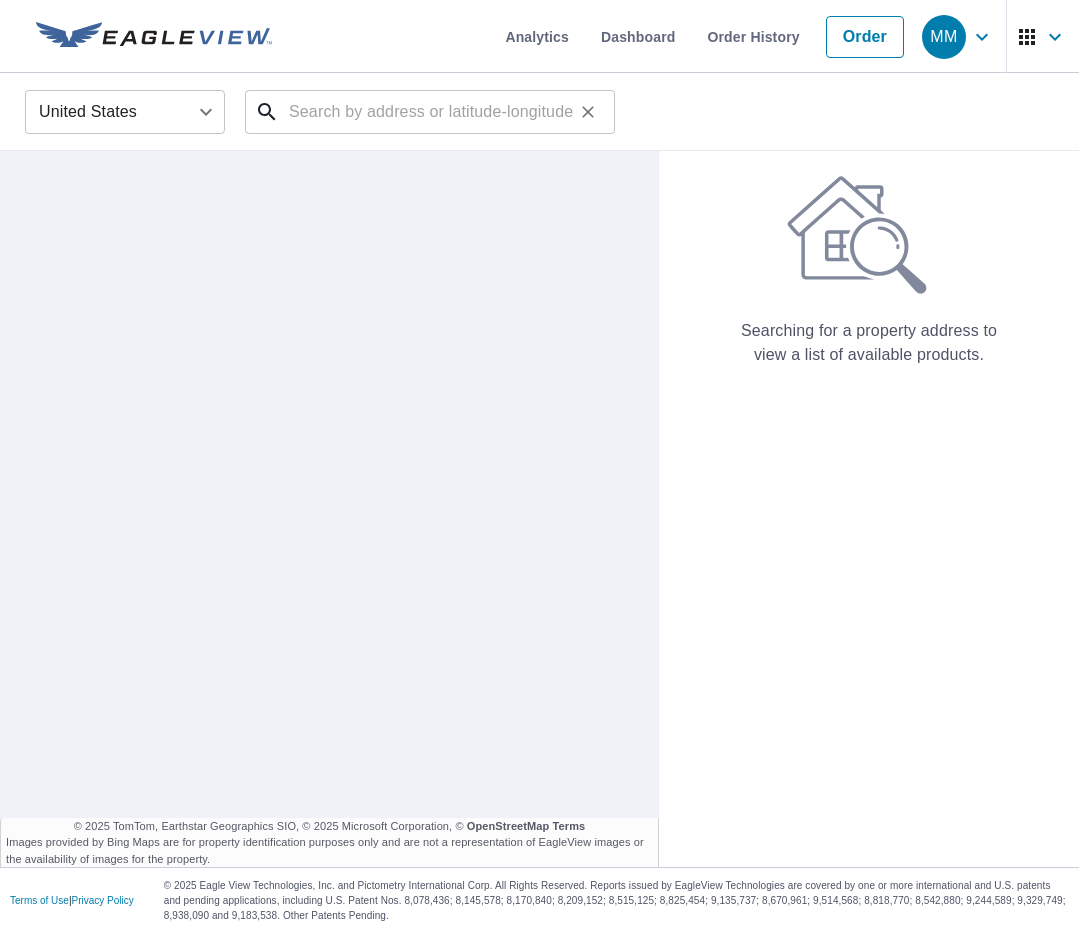 click at bounding box center [431, 112] 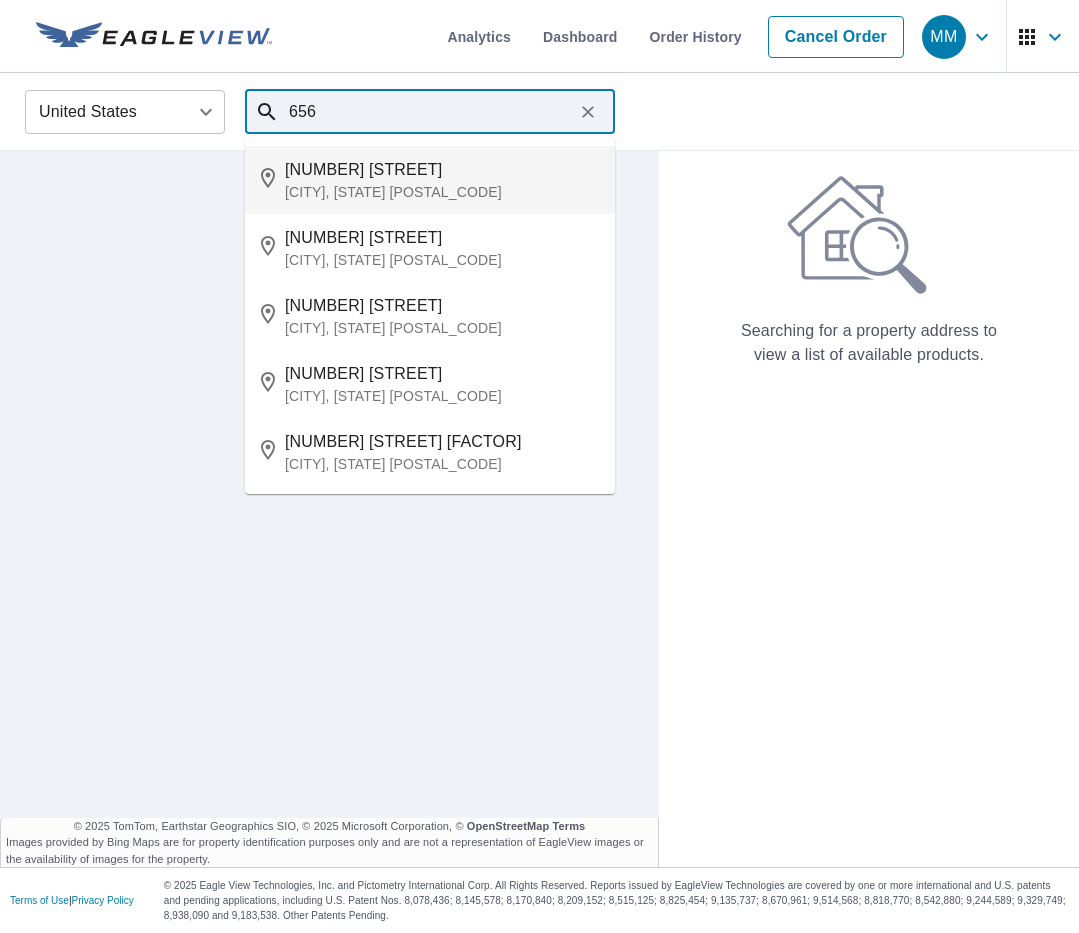 click on "[CITY], [STATE] [POSTAL_CODE]" at bounding box center [442, 192] 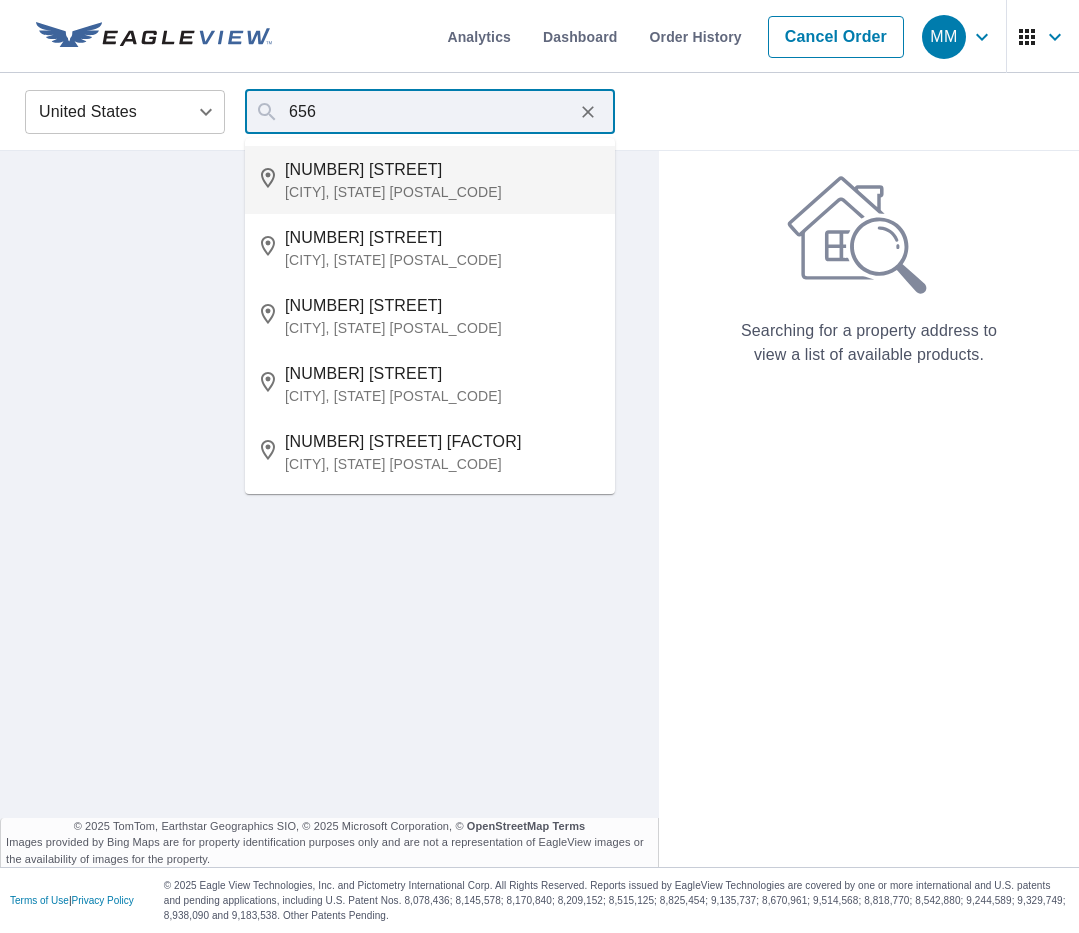 type on "70426 656 Dr Falls City, NE 68355" 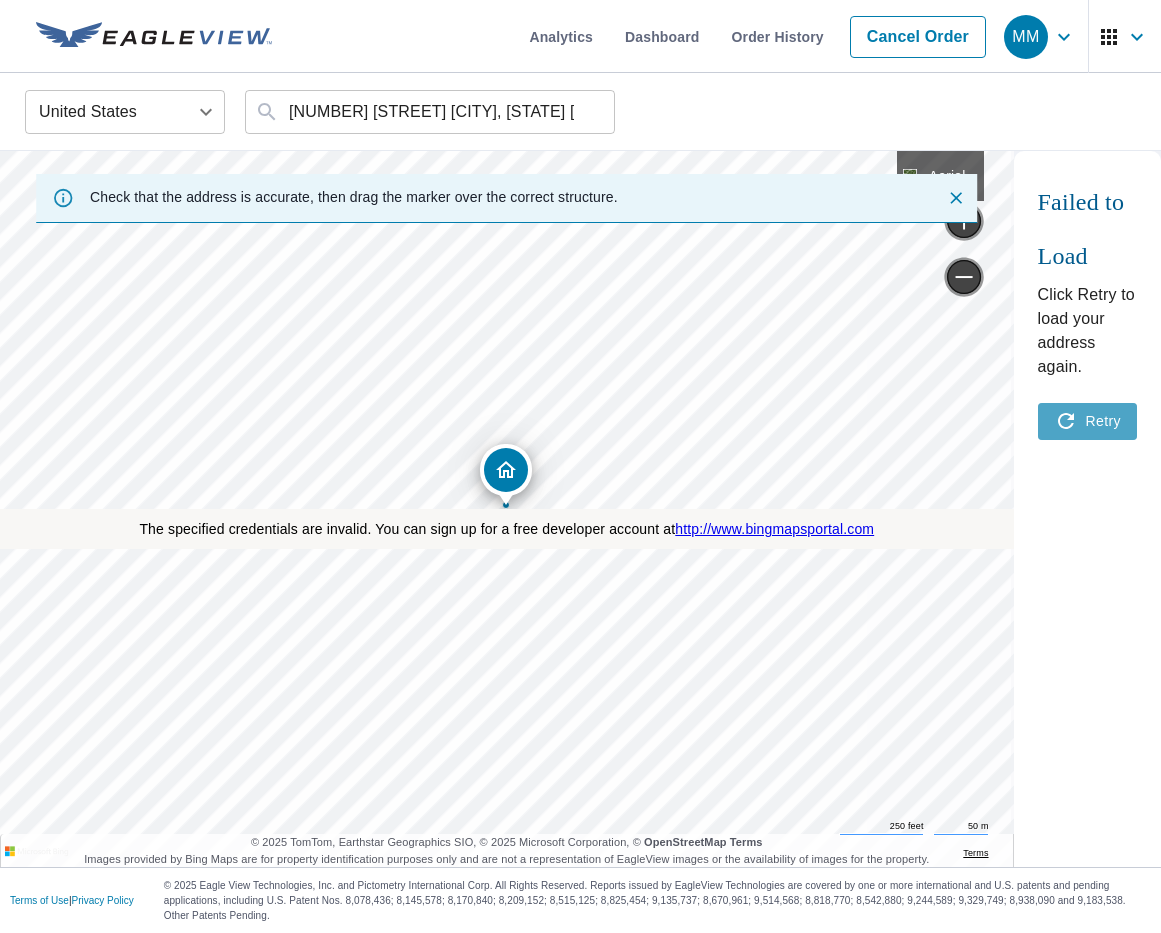 click on "Retry" at bounding box center (1087, 421) 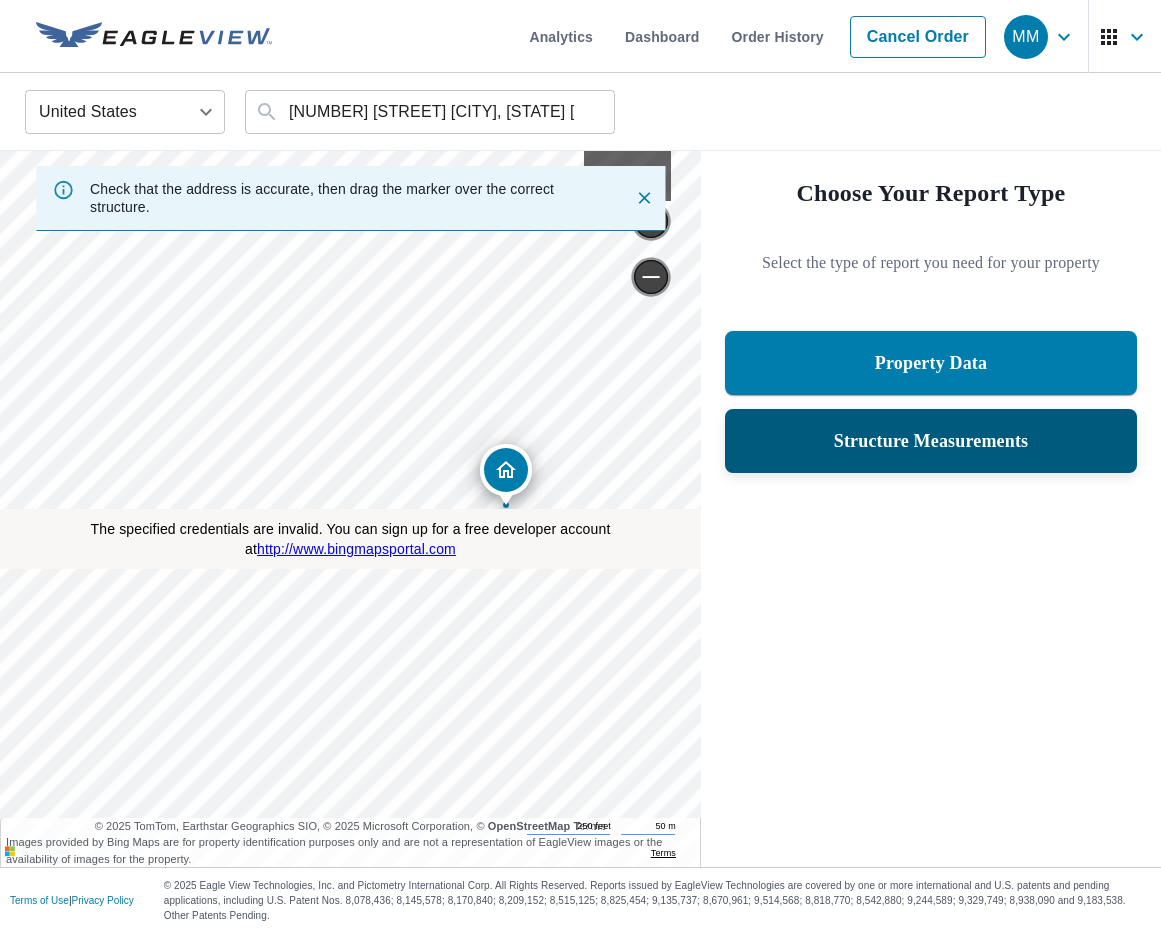 click on "Structure Measurements" at bounding box center [931, 441] 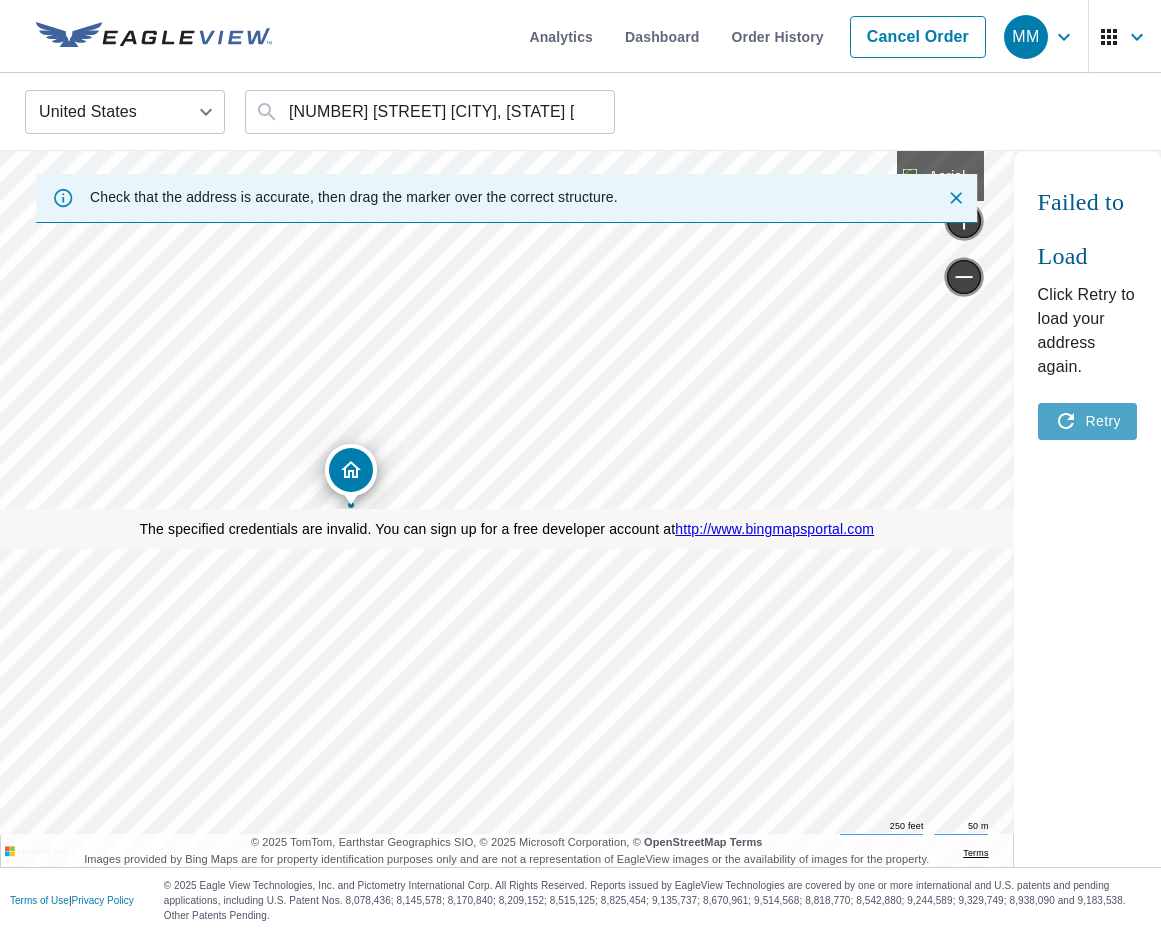 click on "Retry" at bounding box center [1087, 421] 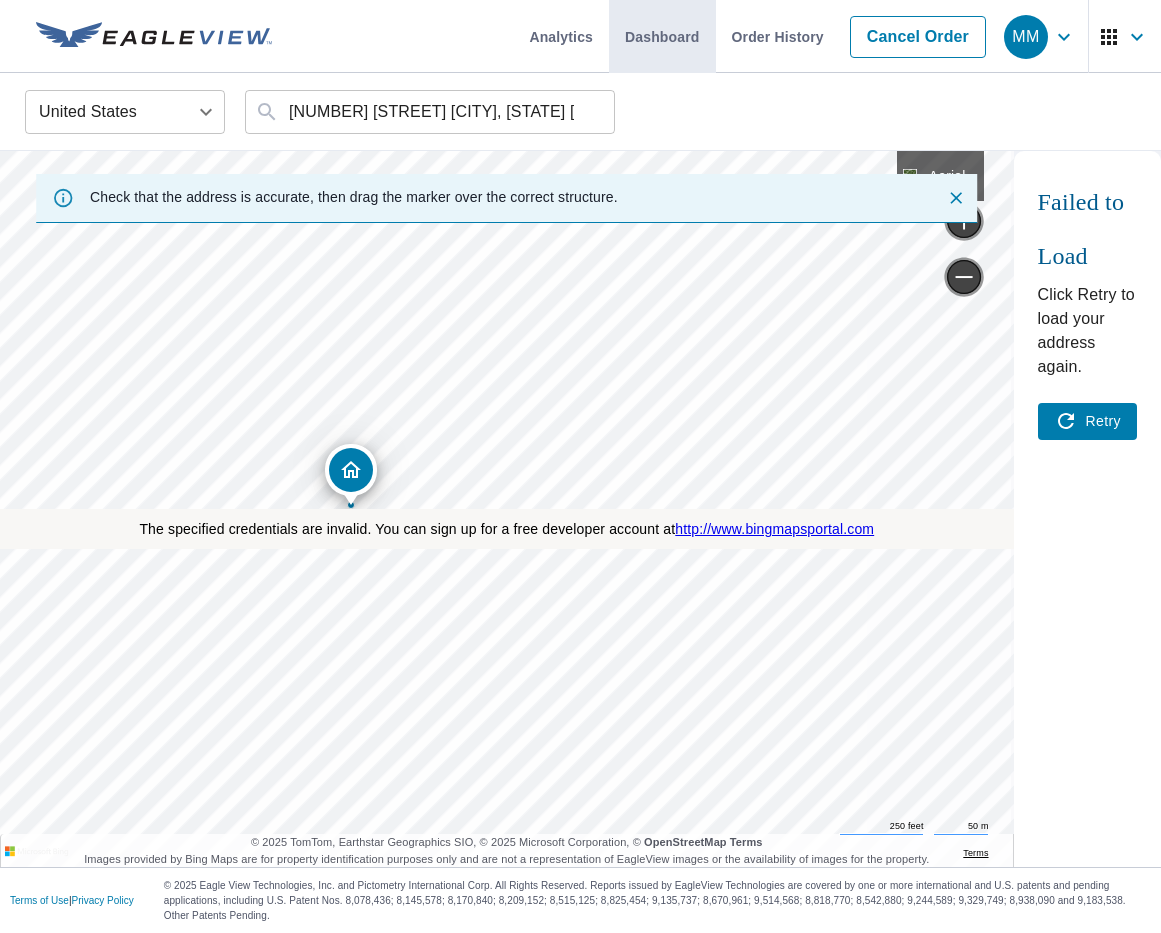 click on "Dashboard" at bounding box center [662, 36] 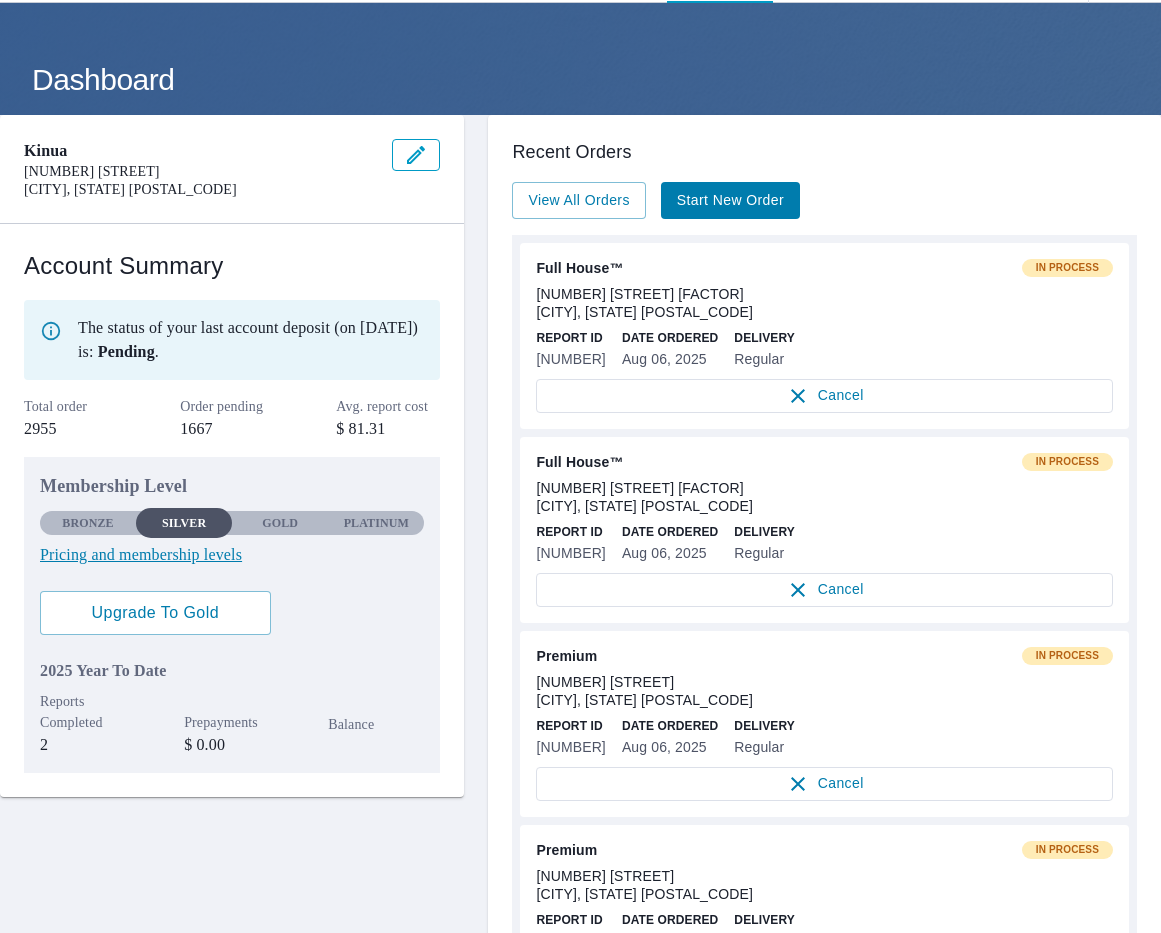 scroll, scrollTop: 0, scrollLeft: 0, axis: both 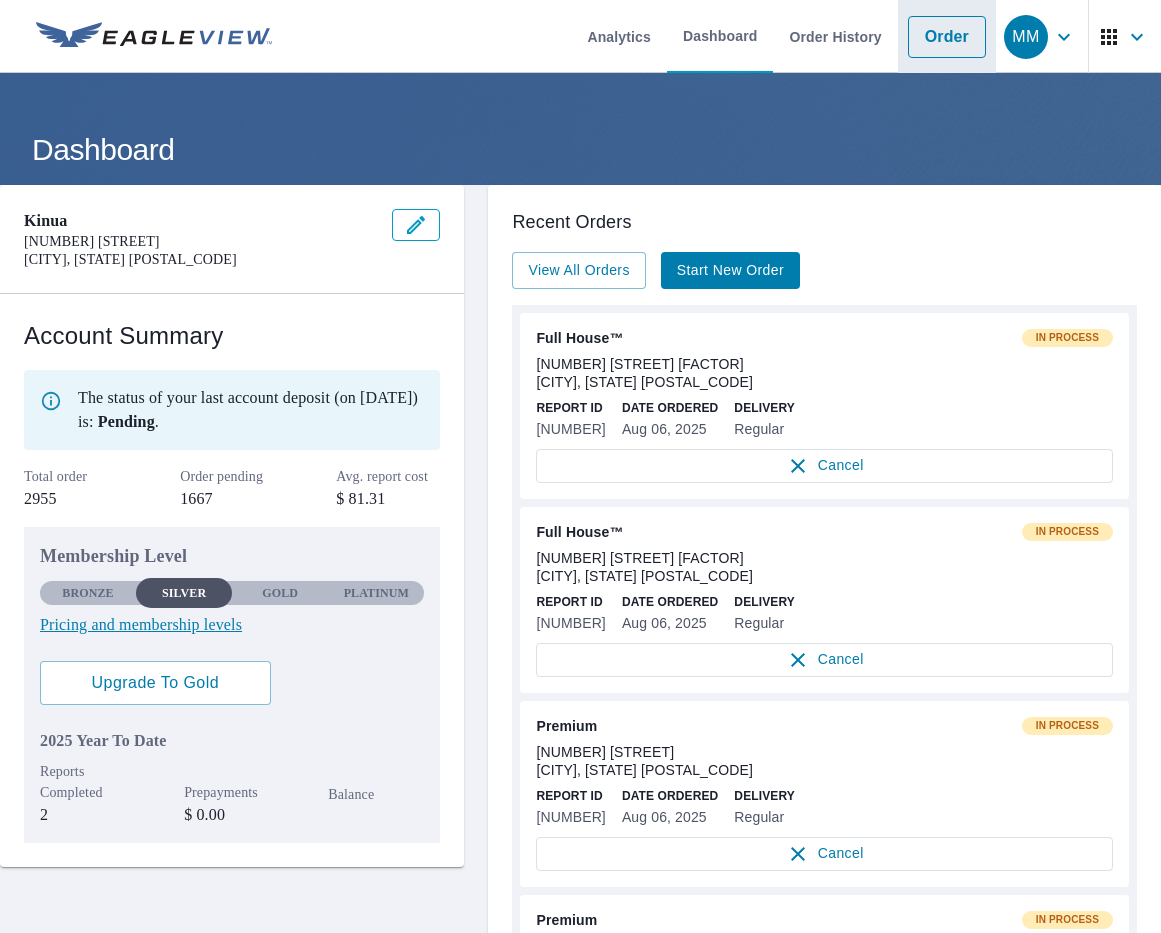 click on "Order" at bounding box center (947, 37) 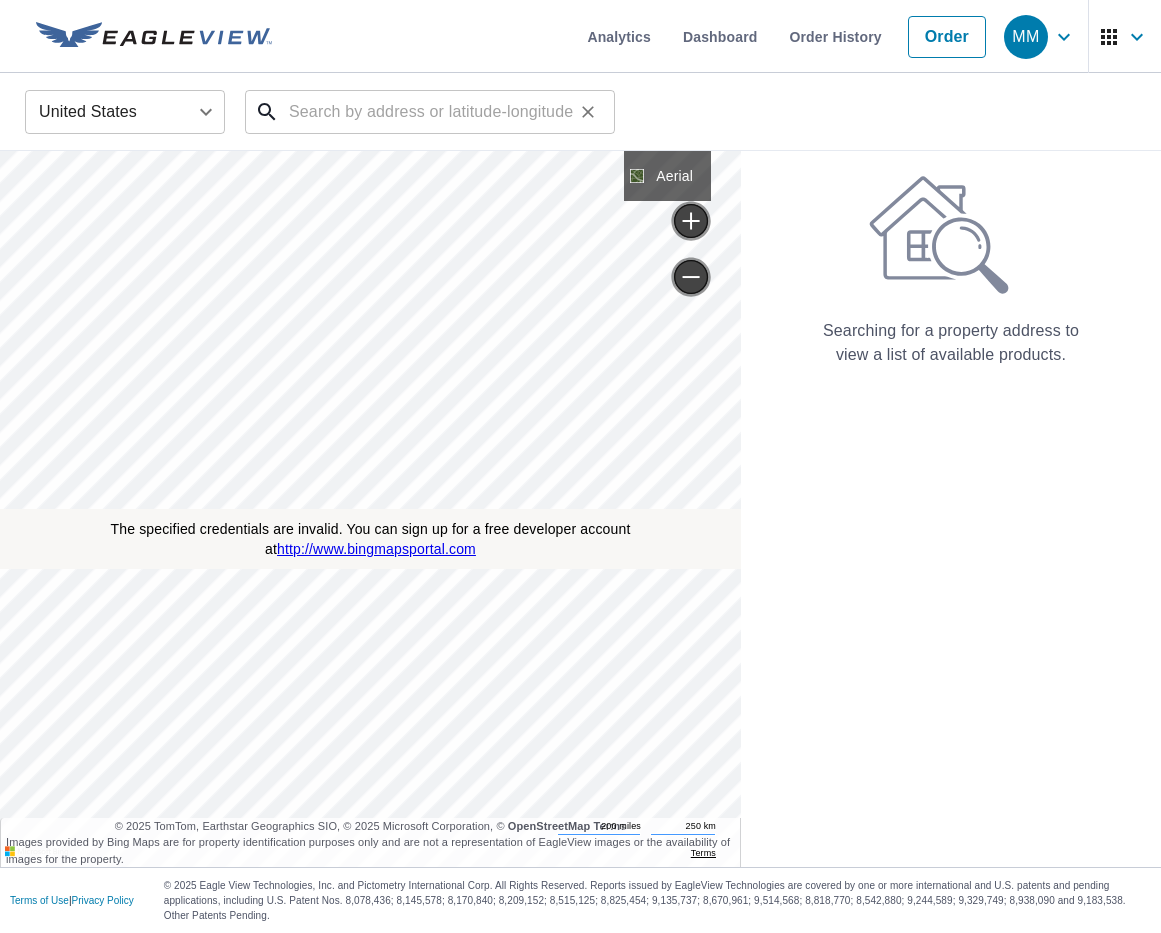 click at bounding box center [431, 112] 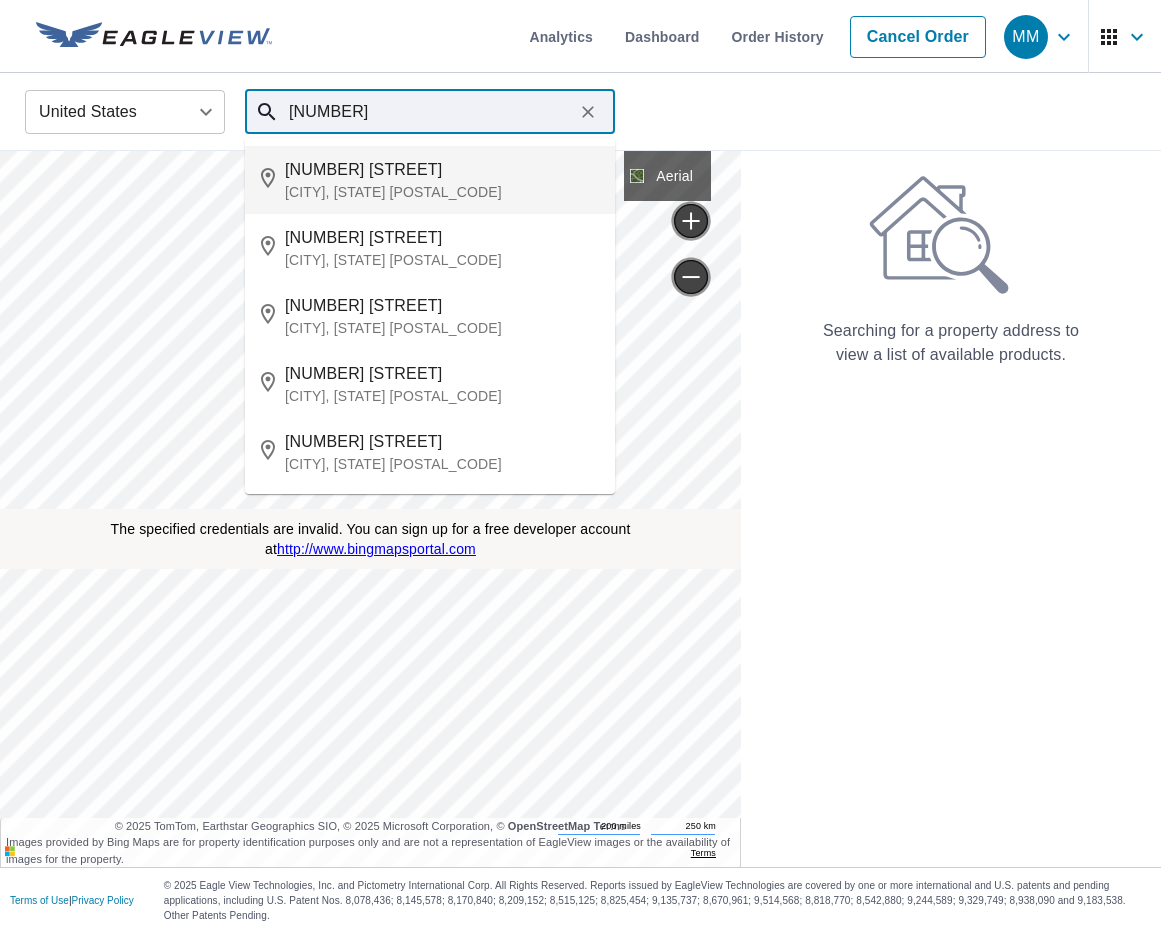 click on "57779 876 Rd" at bounding box center (442, 170) 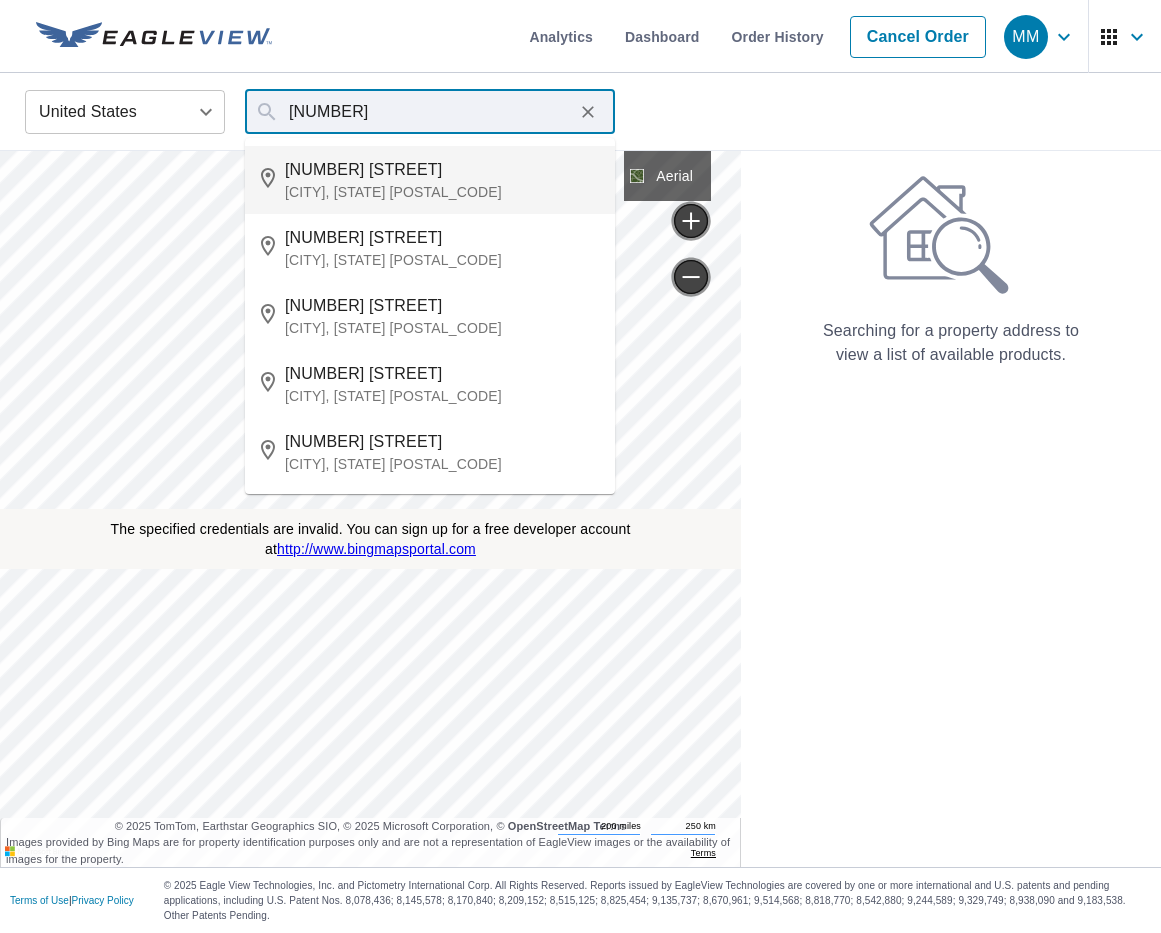 type on "57779 876 Rd Dixon, NE 68732" 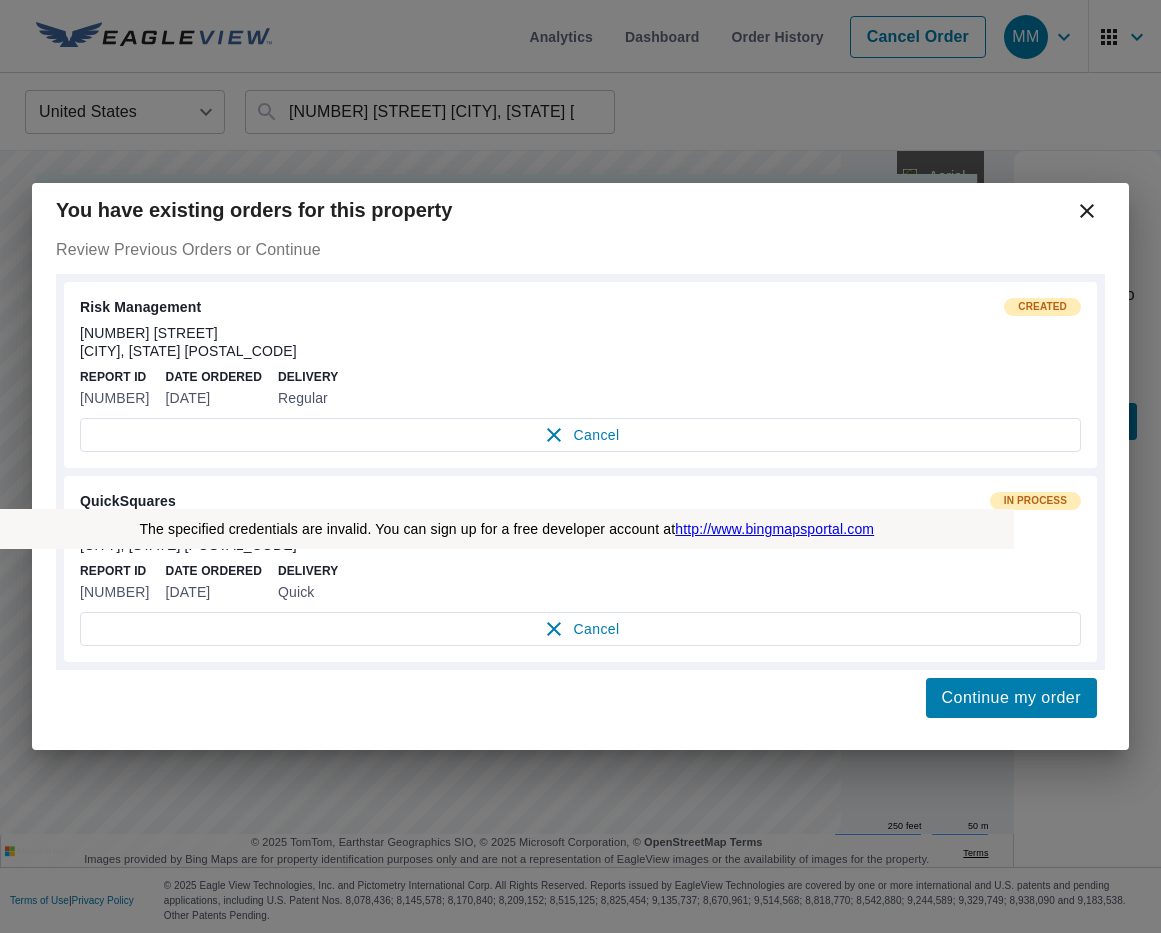 click on "Review Previous Orders or Continue Risk Management Created 57779 876 Rd
Dixon, NE 68732 Report ID 44953965 Date Ordered Feb 13, 2024 Delivery Regular Cancel QuickSquares In Process 57779 876 Rd
Dixon, NE 68732 Report ID 44953964 Date Ordered Feb 13, 2024 Delivery Quick Cancel" at bounding box center (580, 454) 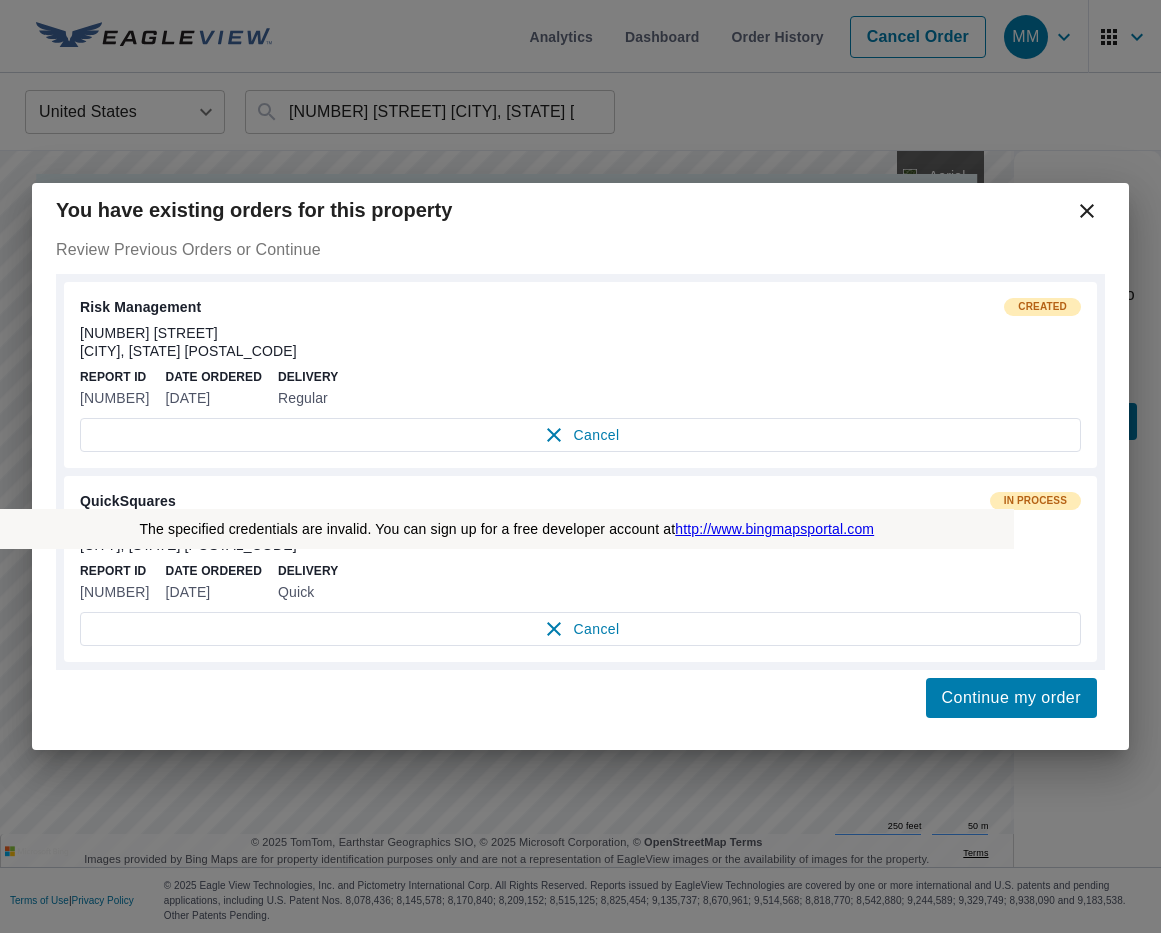 click 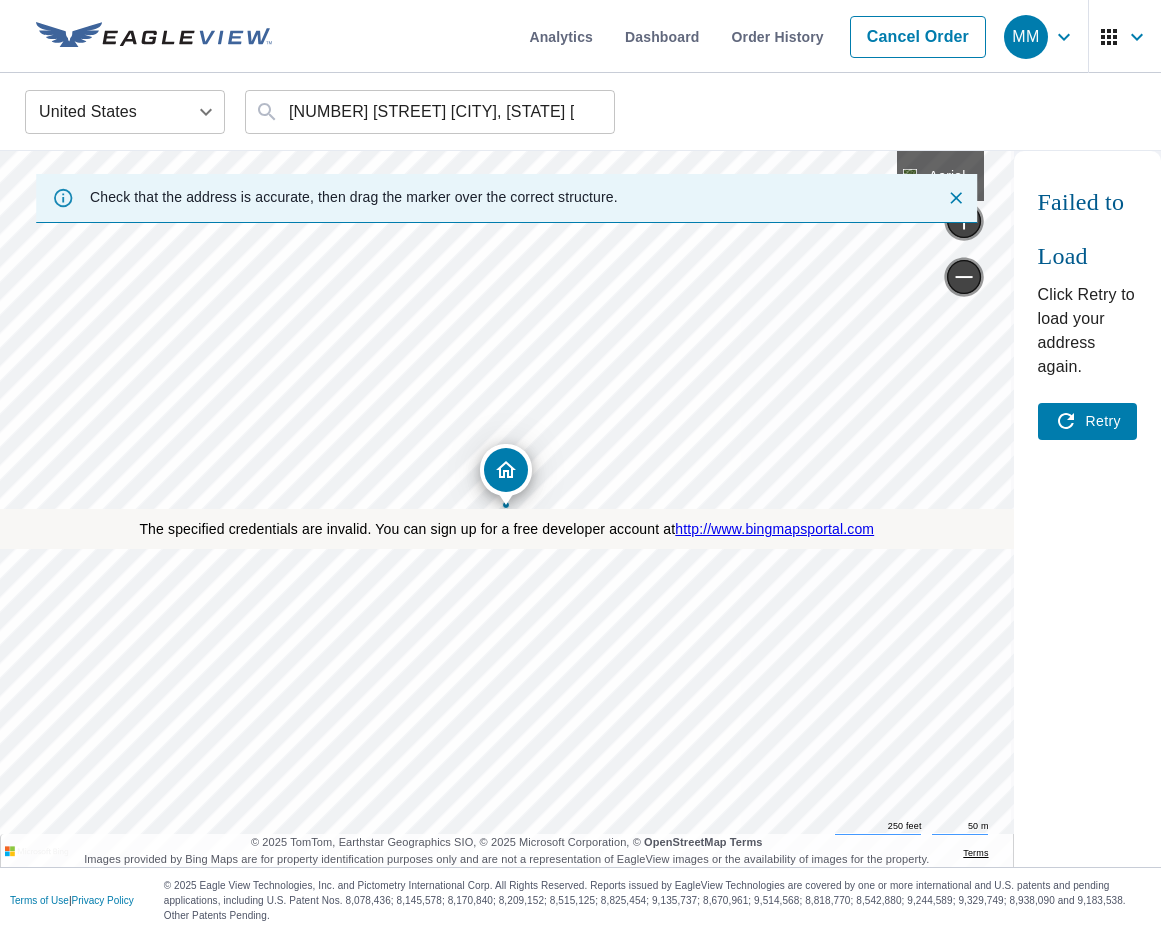 click on "Retry" at bounding box center (1087, 421) 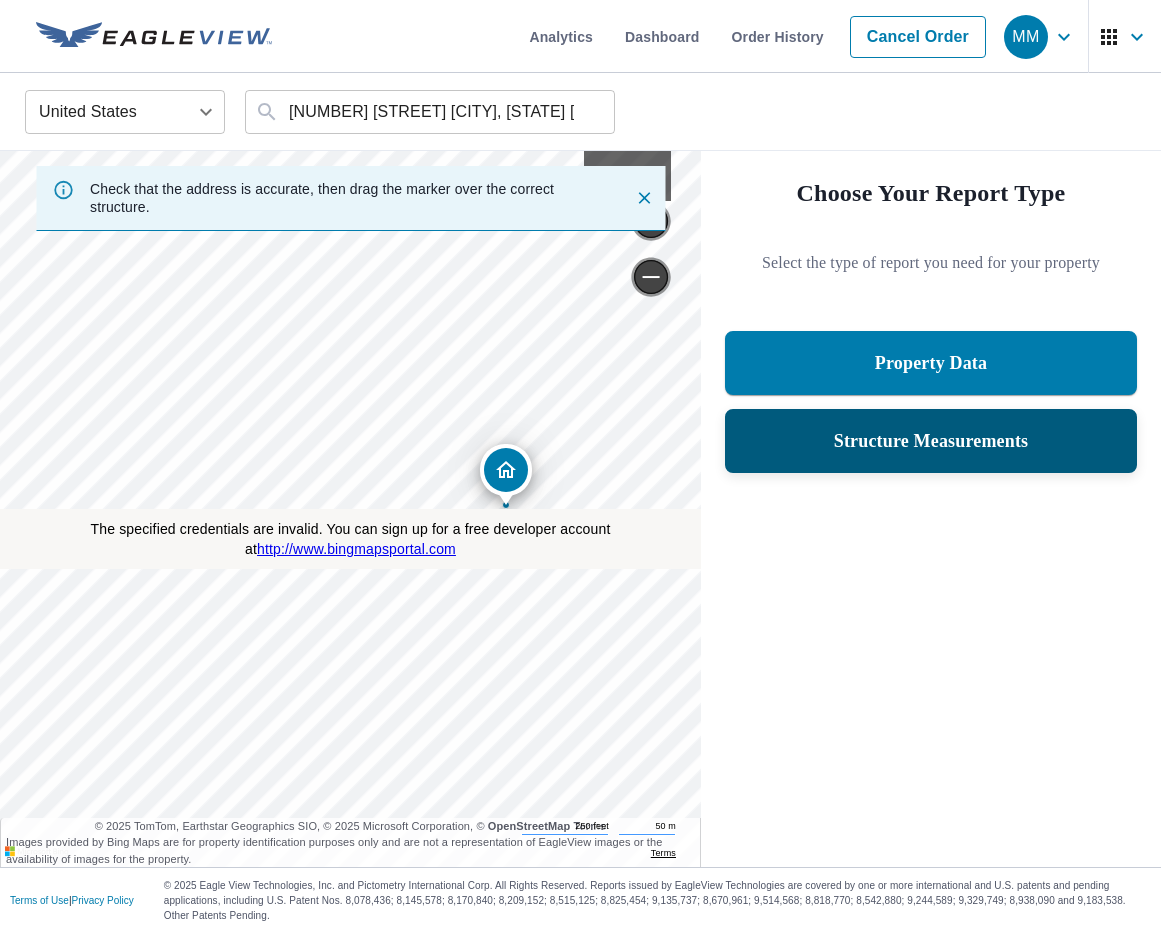 click on "Structure Measurements" at bounding box center (931, 441) 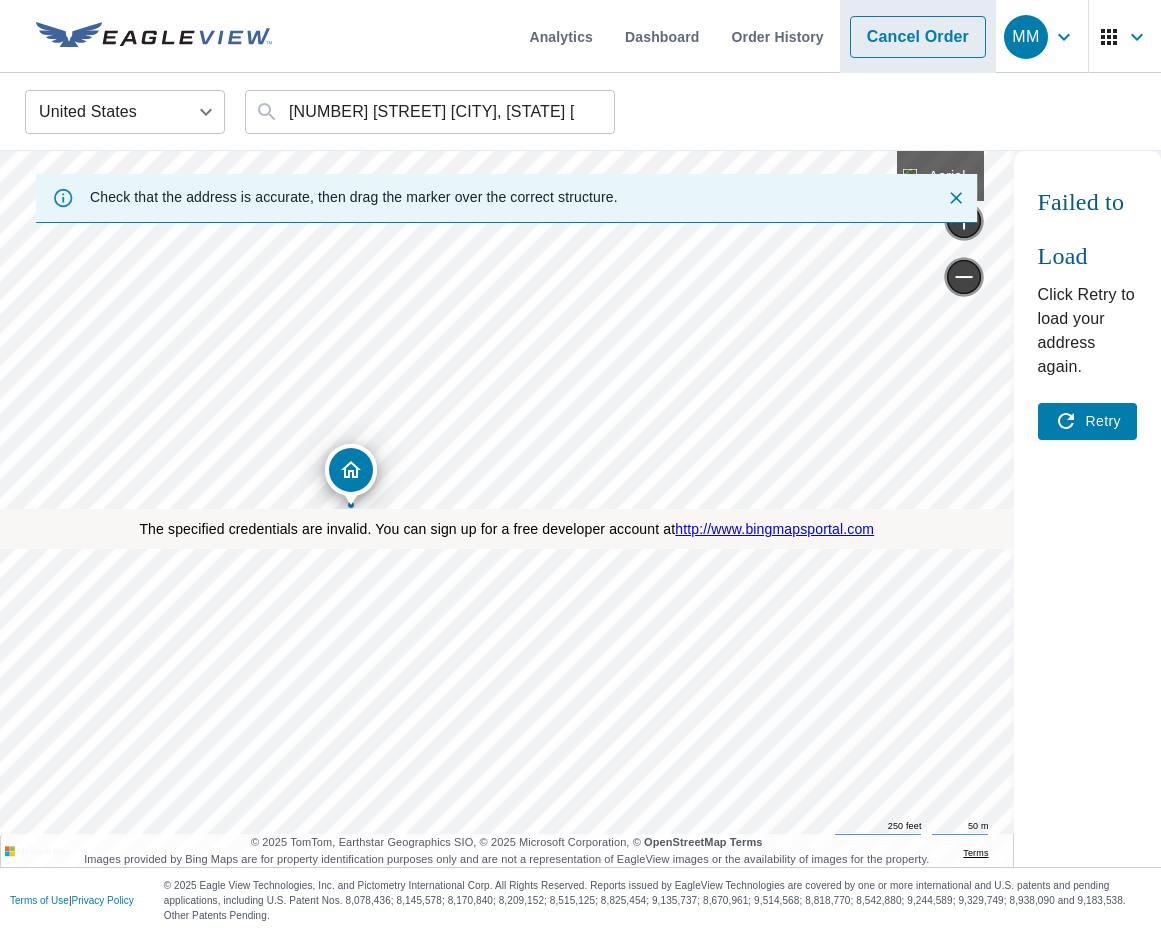 click on "Cancel Order" at bounding box center (918, 37) 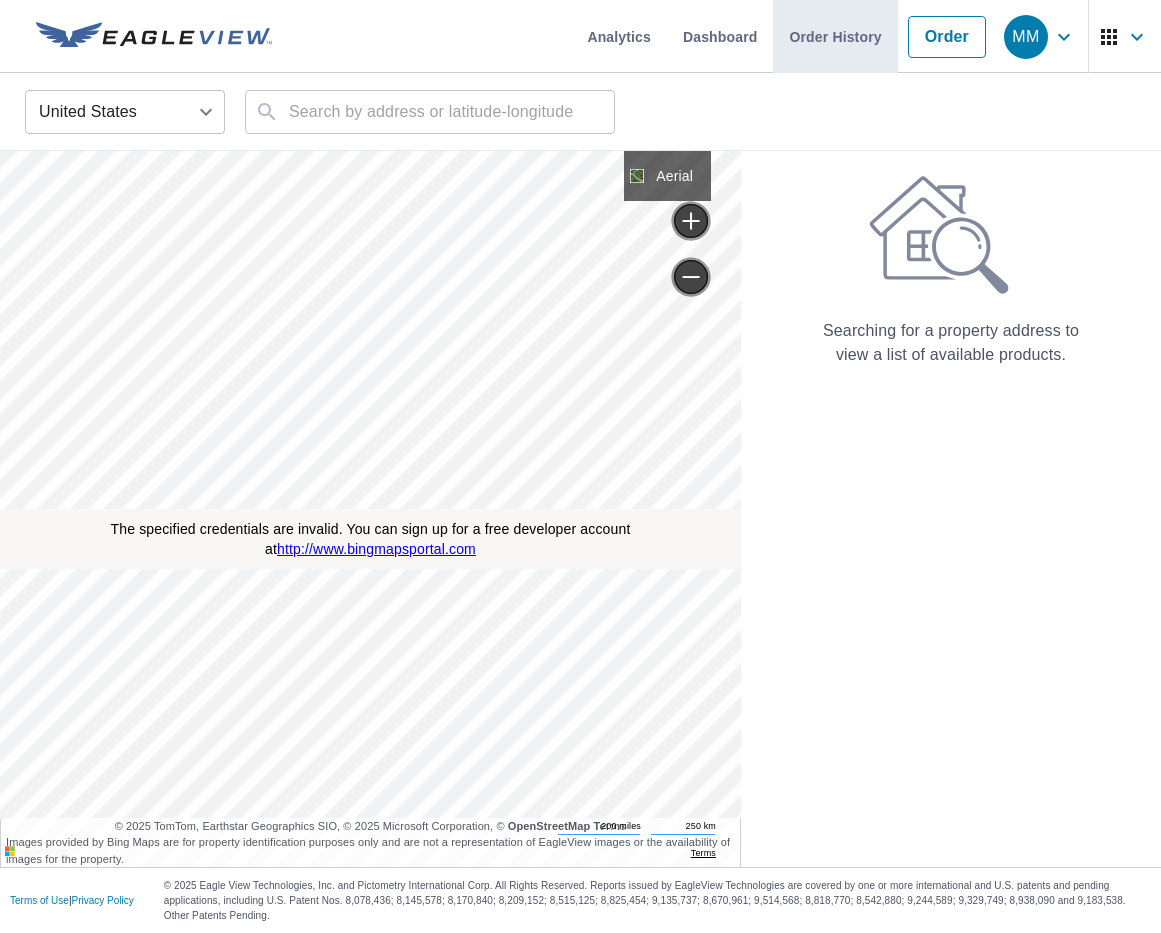 click on "Order History" at bounding box center (835, 36) 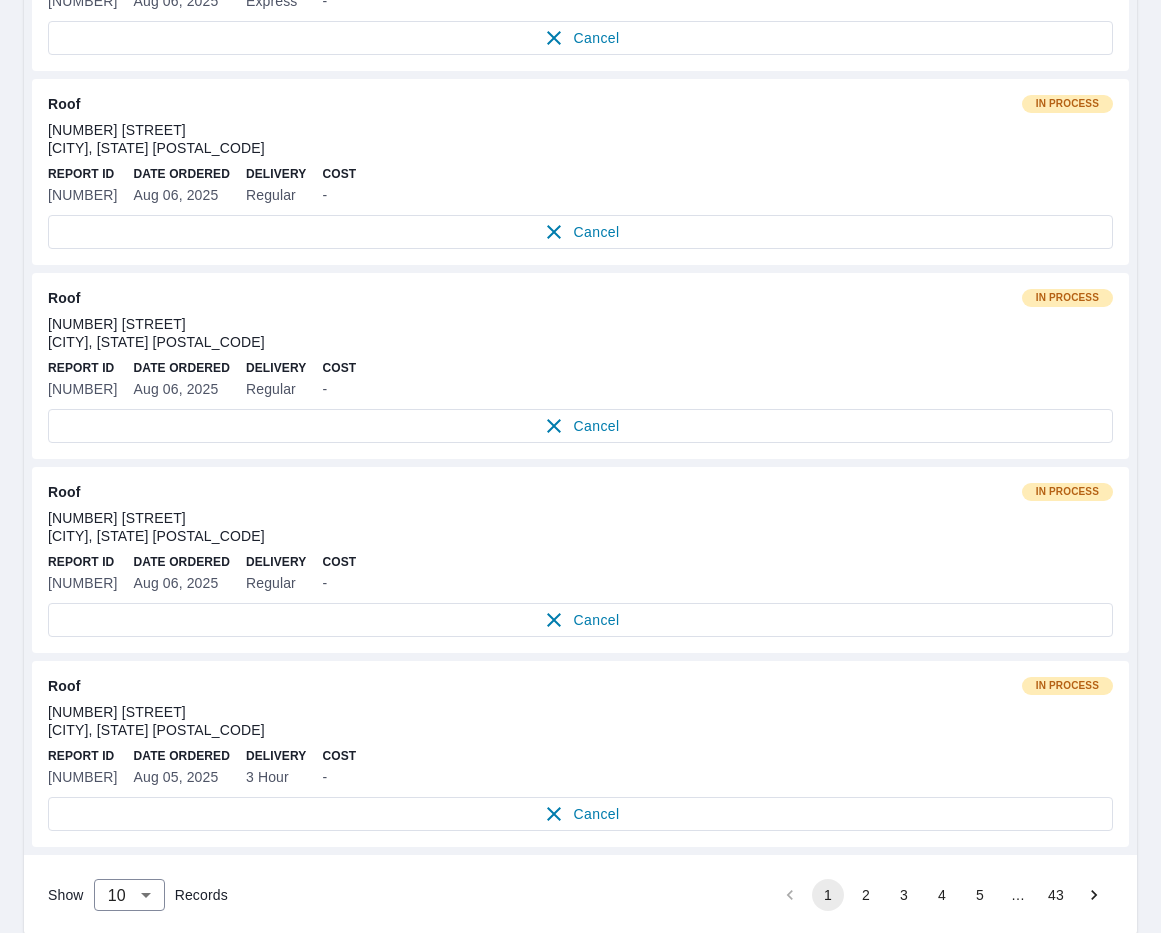 scroll, scrollTop: 1607, scrollLeft: 0, axis: vertical 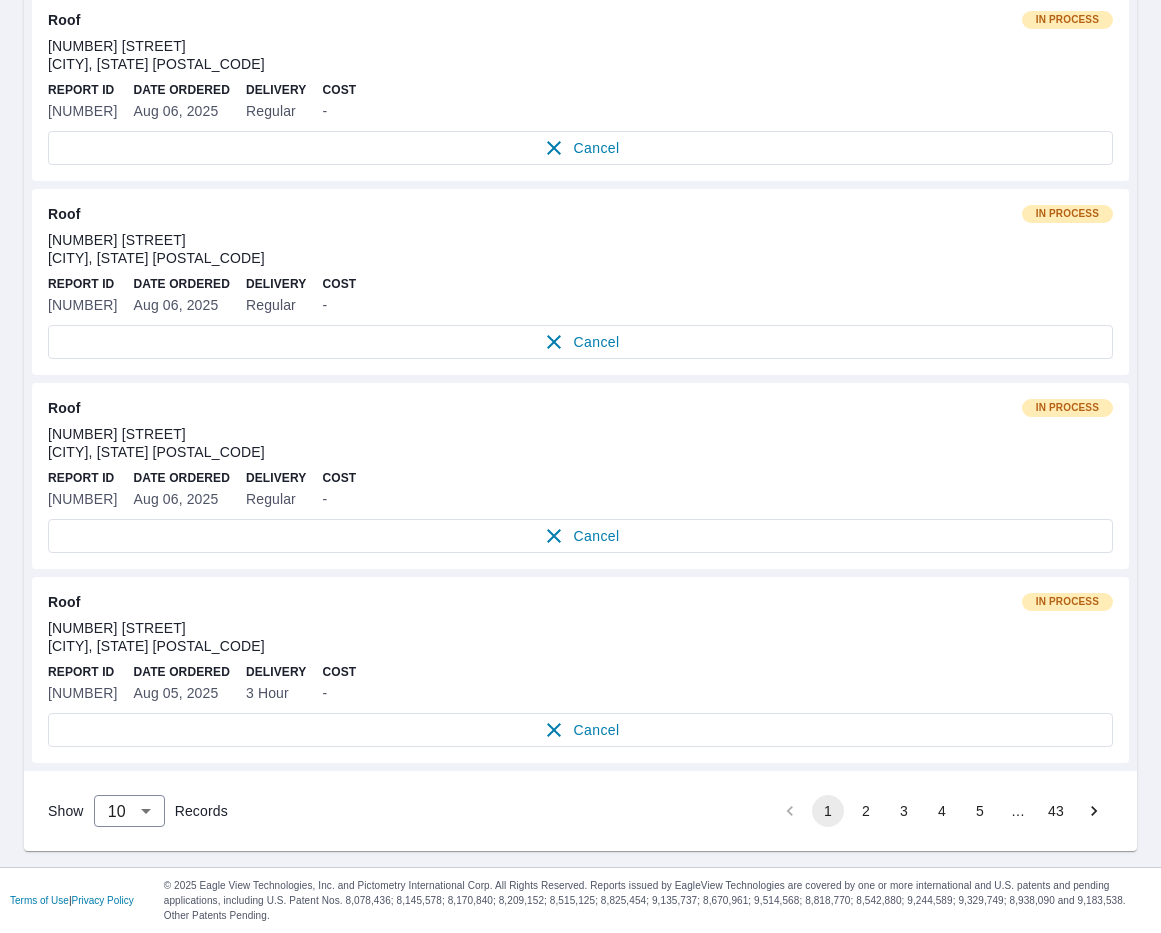 click on "5" at bounding box center [980, 811] 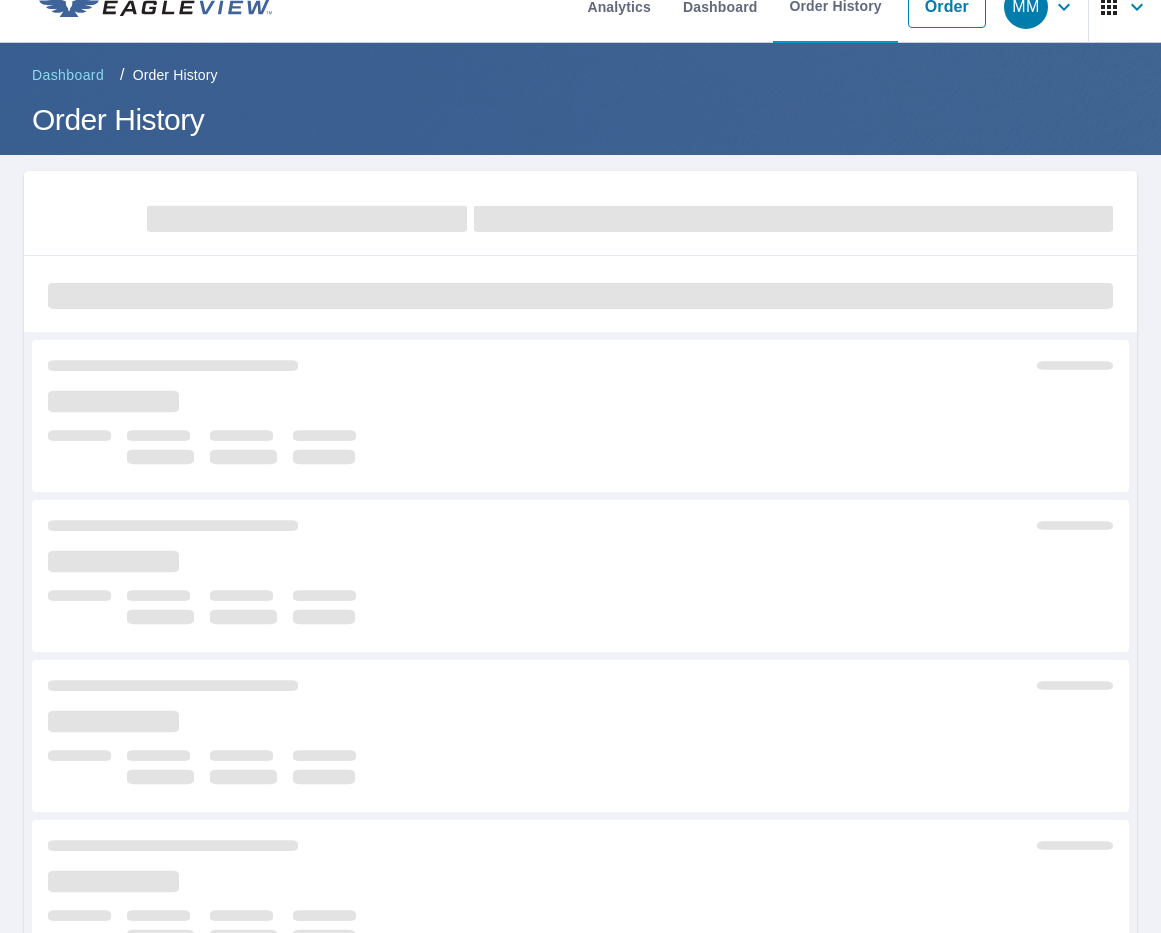 scroll, scrollTop: 0, scrollLeft: 0, axis: both 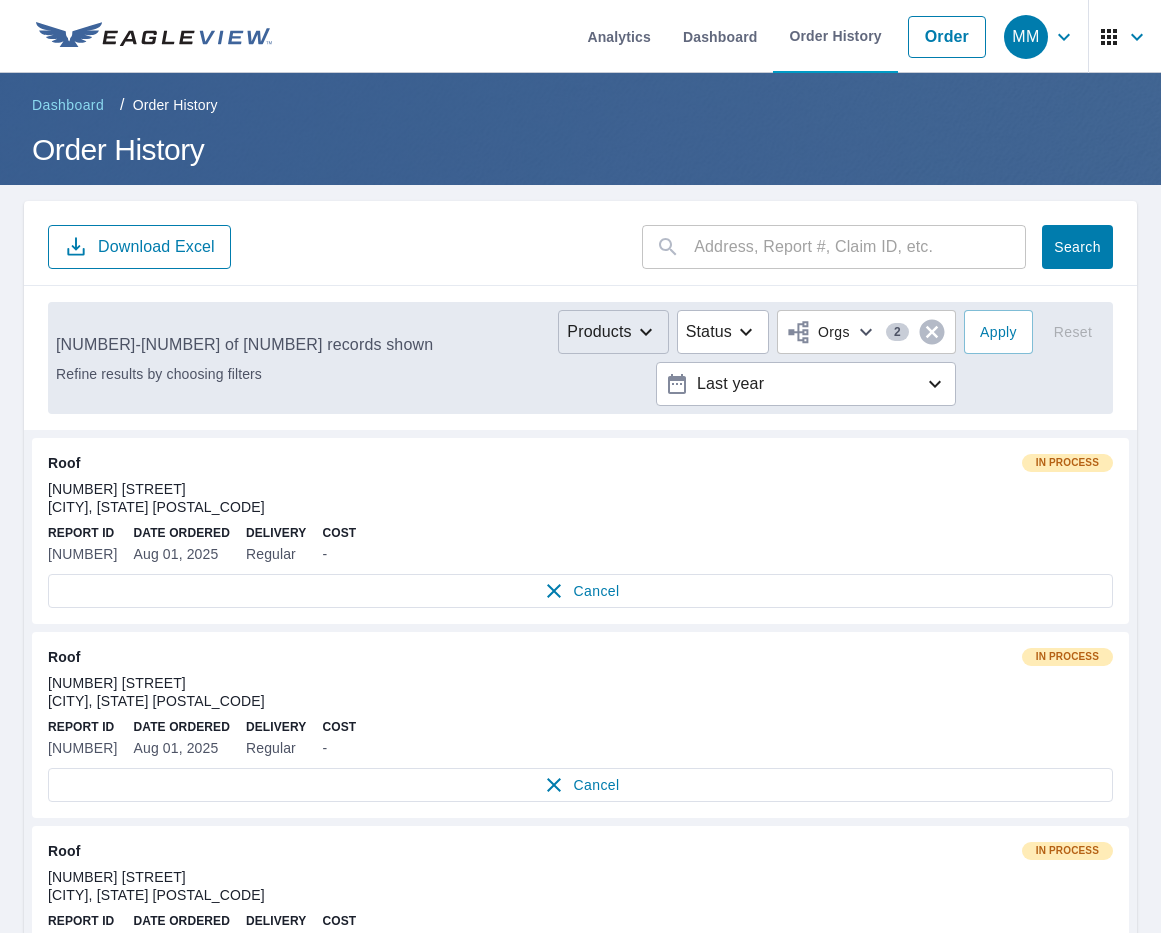 click 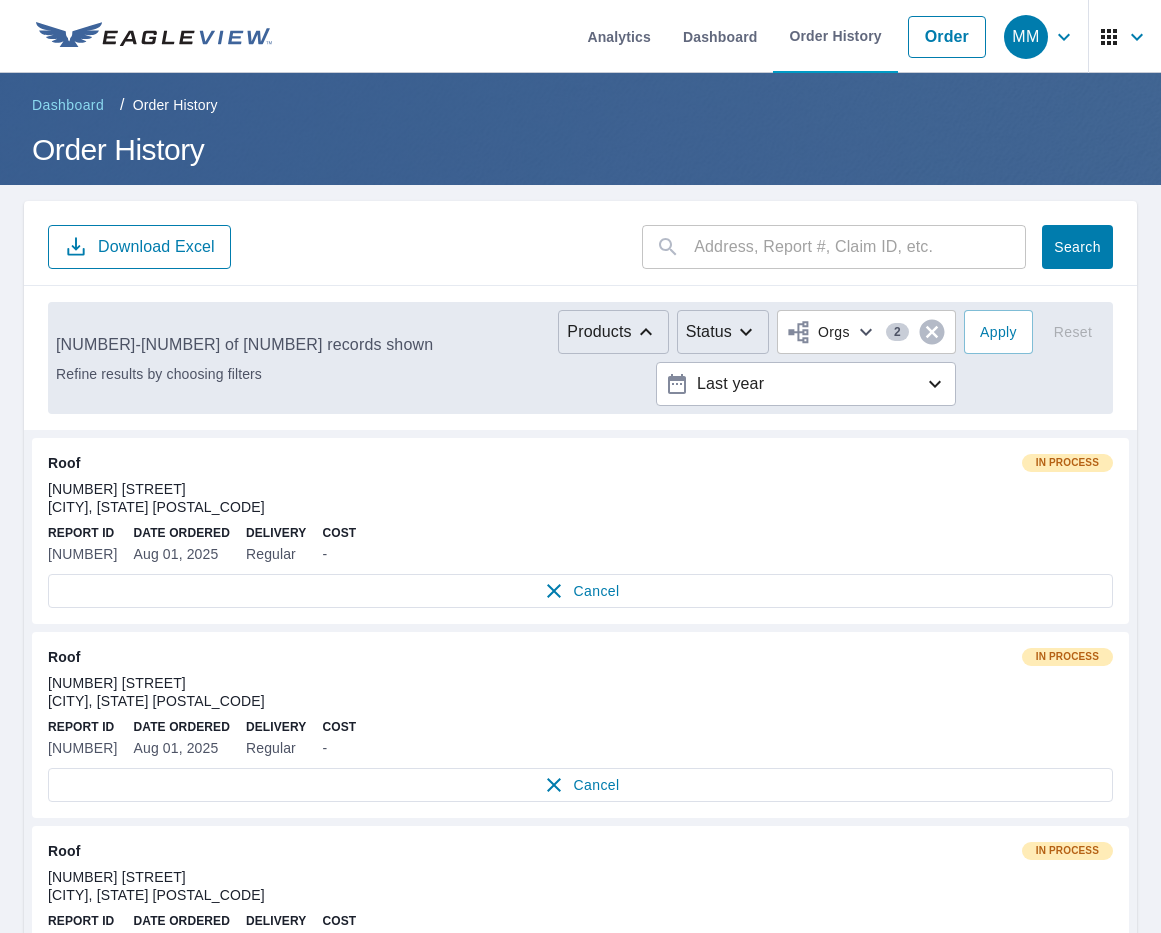 click on "Status" at bounding box center [709, 332] 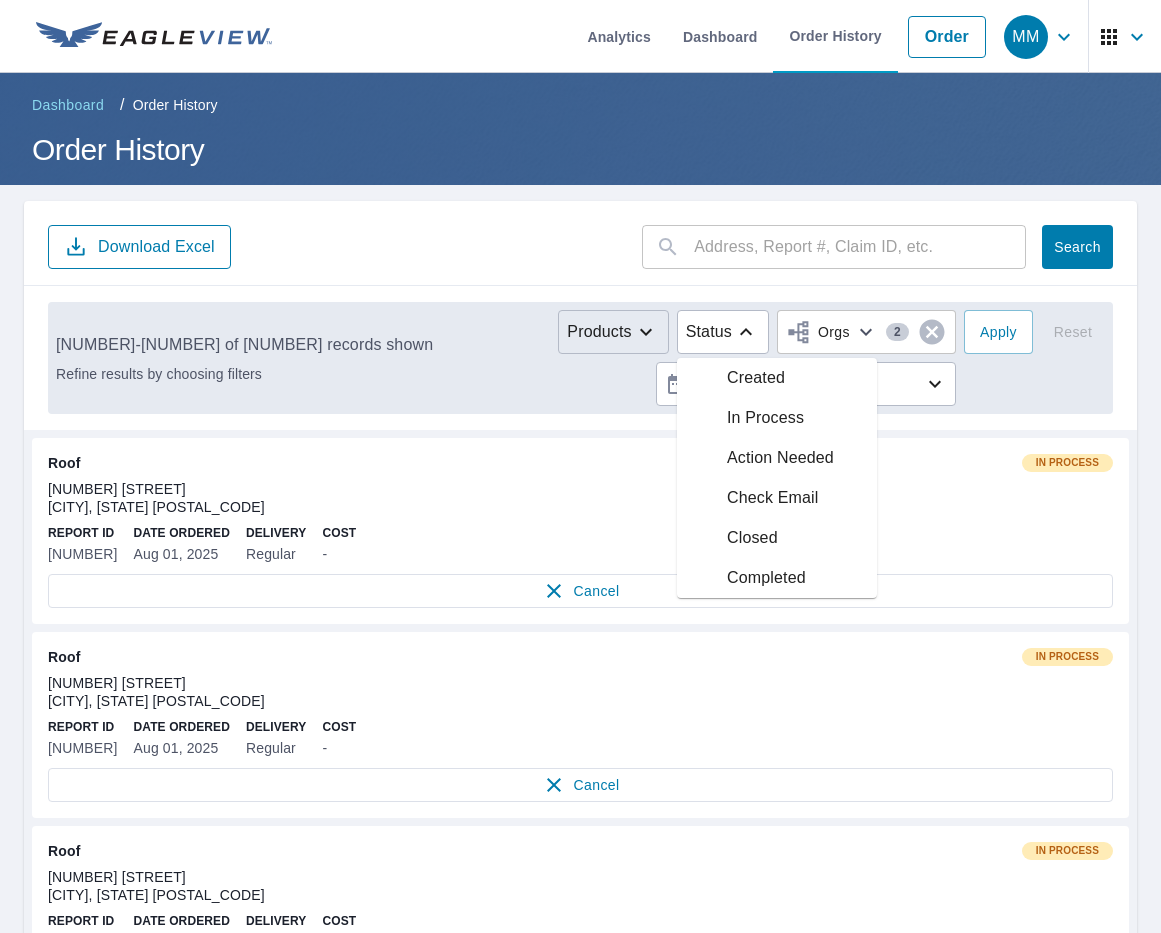 click on "Completed" at bounding box center (766, 578) 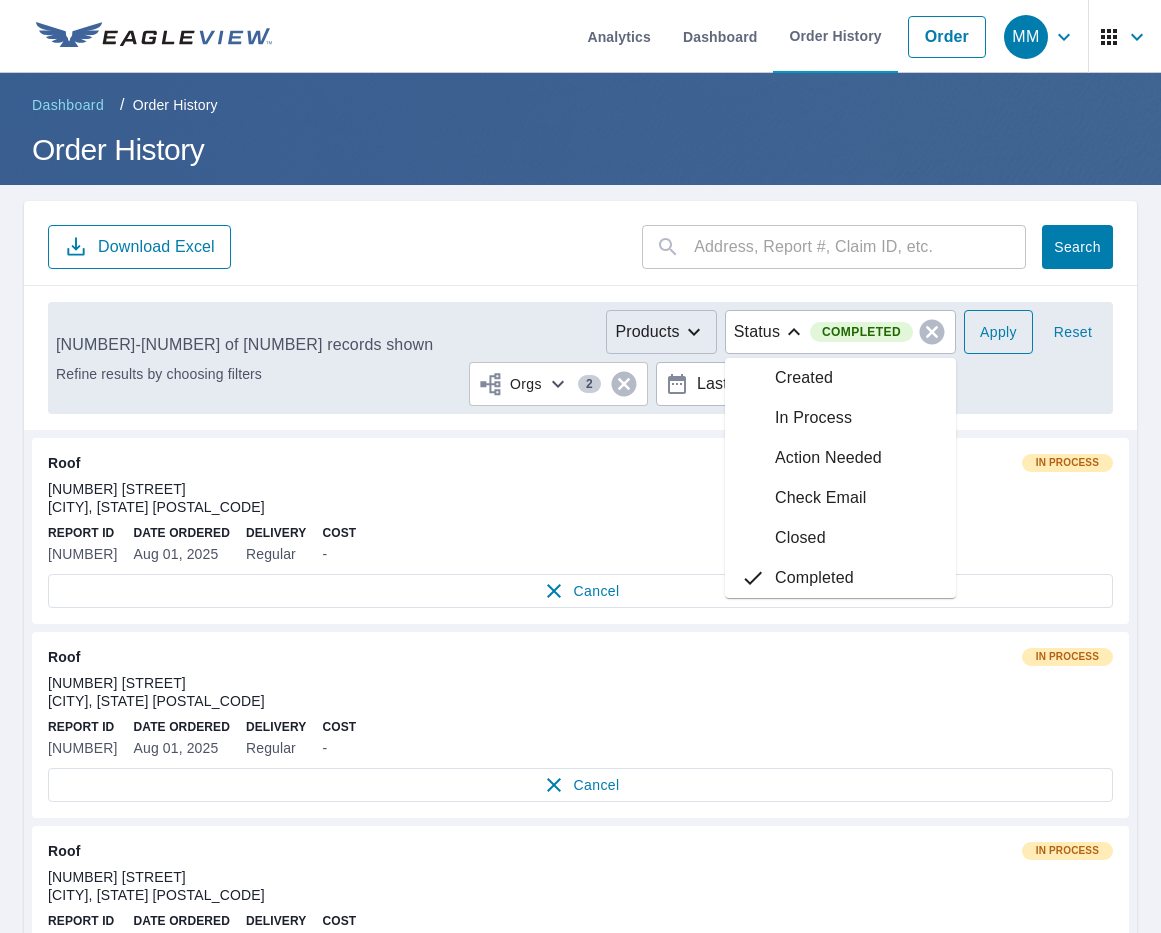 click on "Apply" at bounding box center (998, 332) 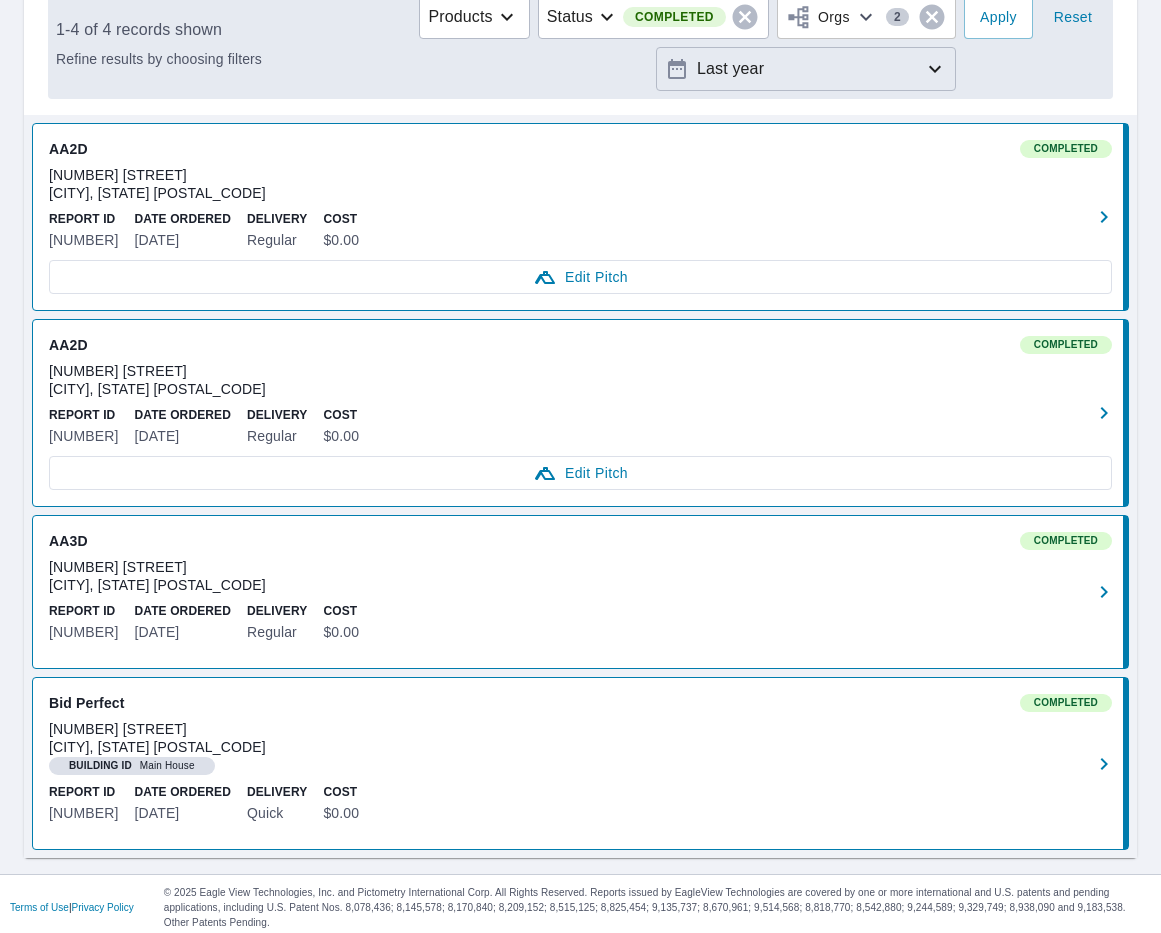 scroll, scrollTop: 323, scrollLeft: 0, axis: vertical 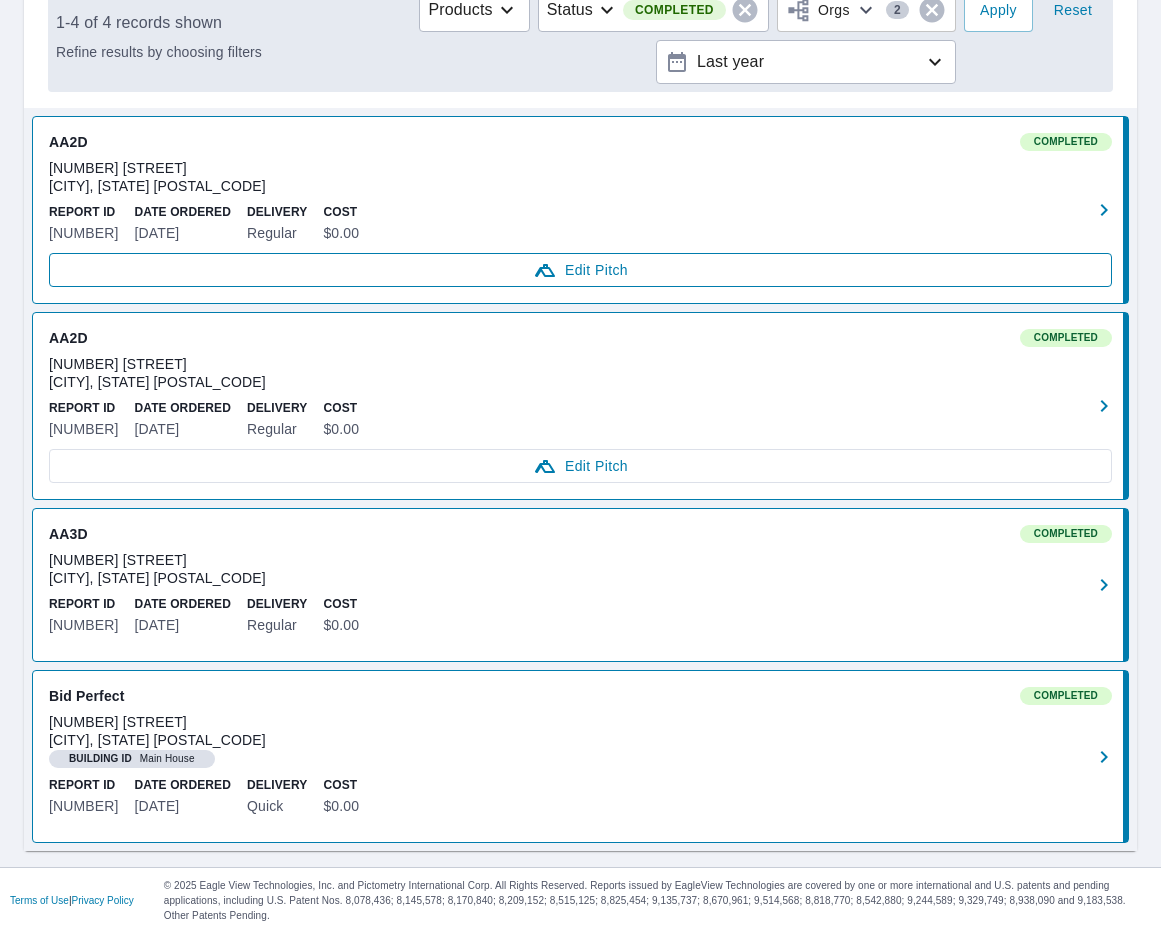 click on "Edit Pitch" at bounding box center [580, 270] 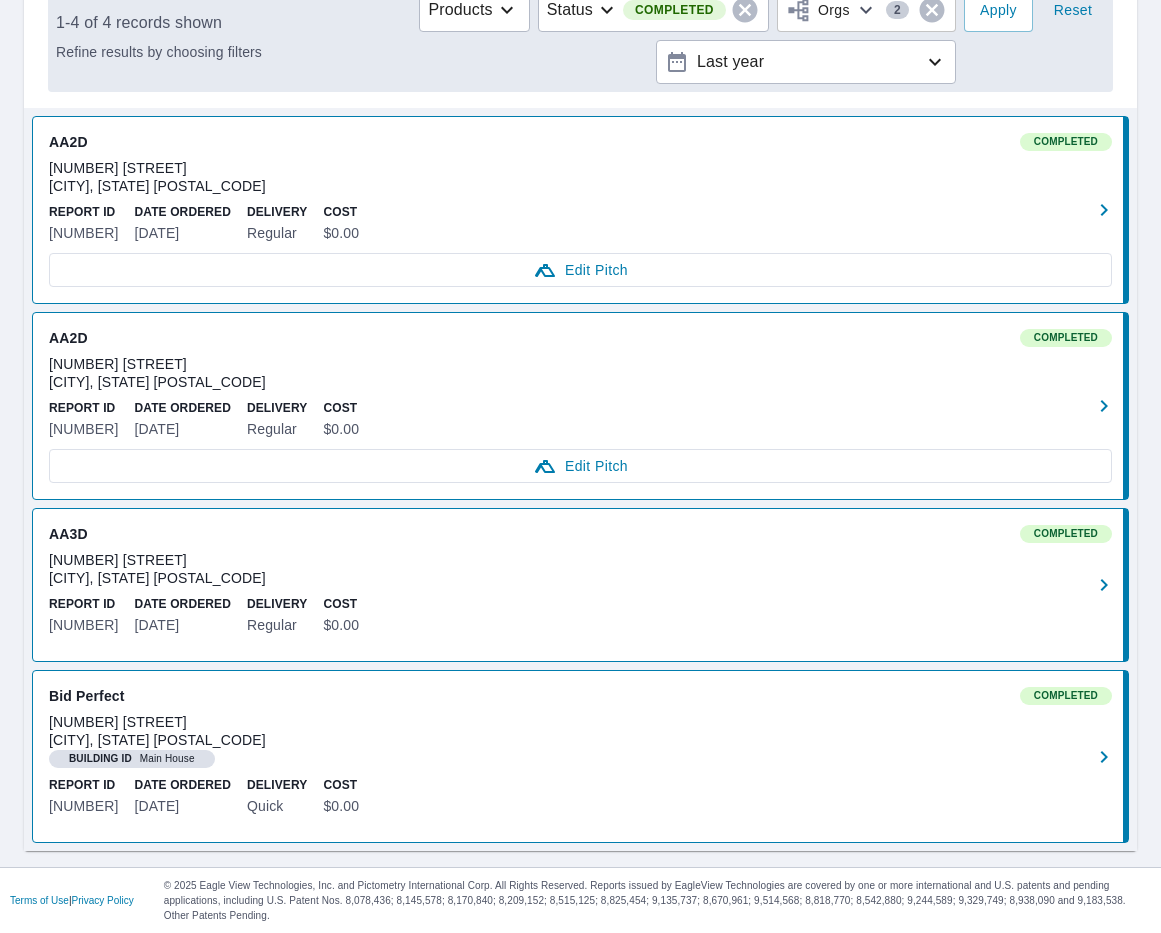 scroll, scrollTop: 0, scrollLeft: 0, axis: both 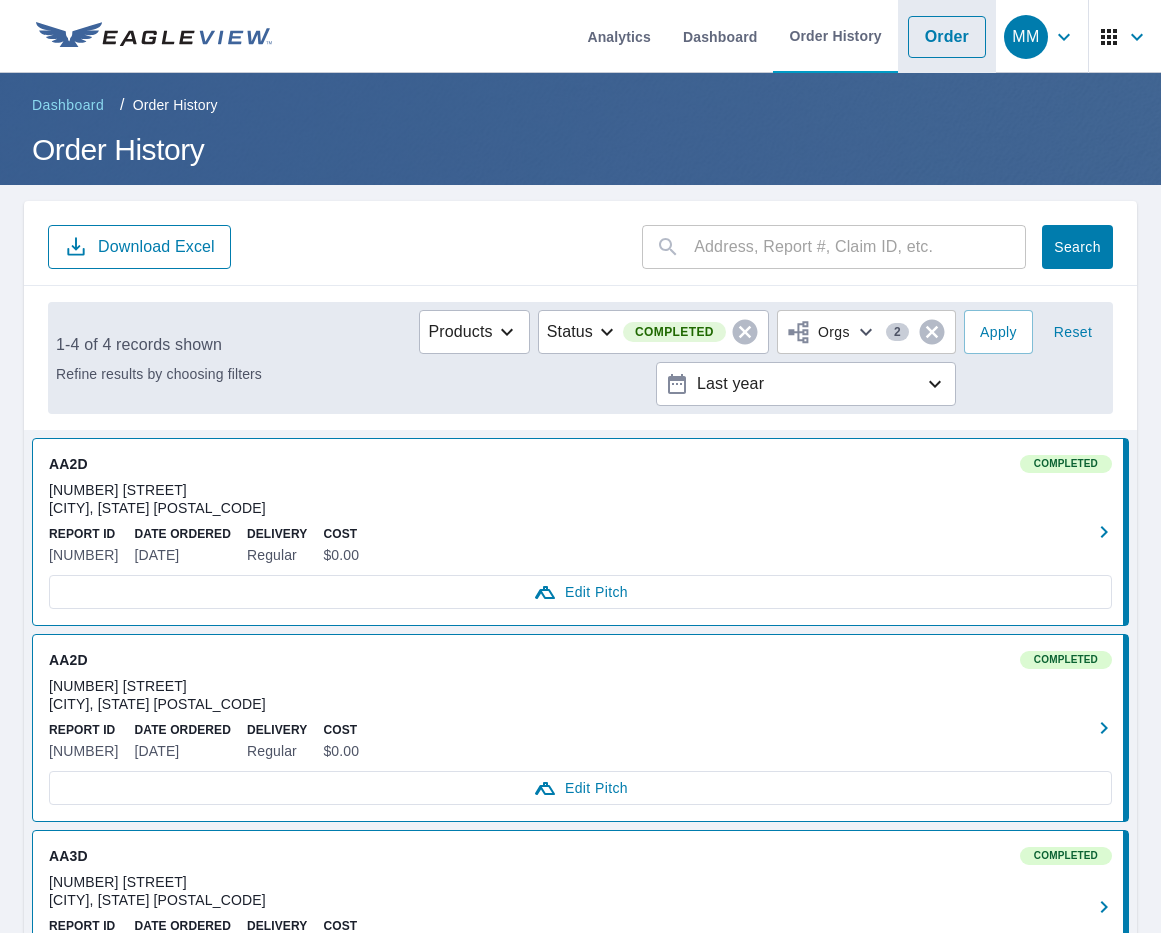 click on "Order" at bounding box center [947, 37] 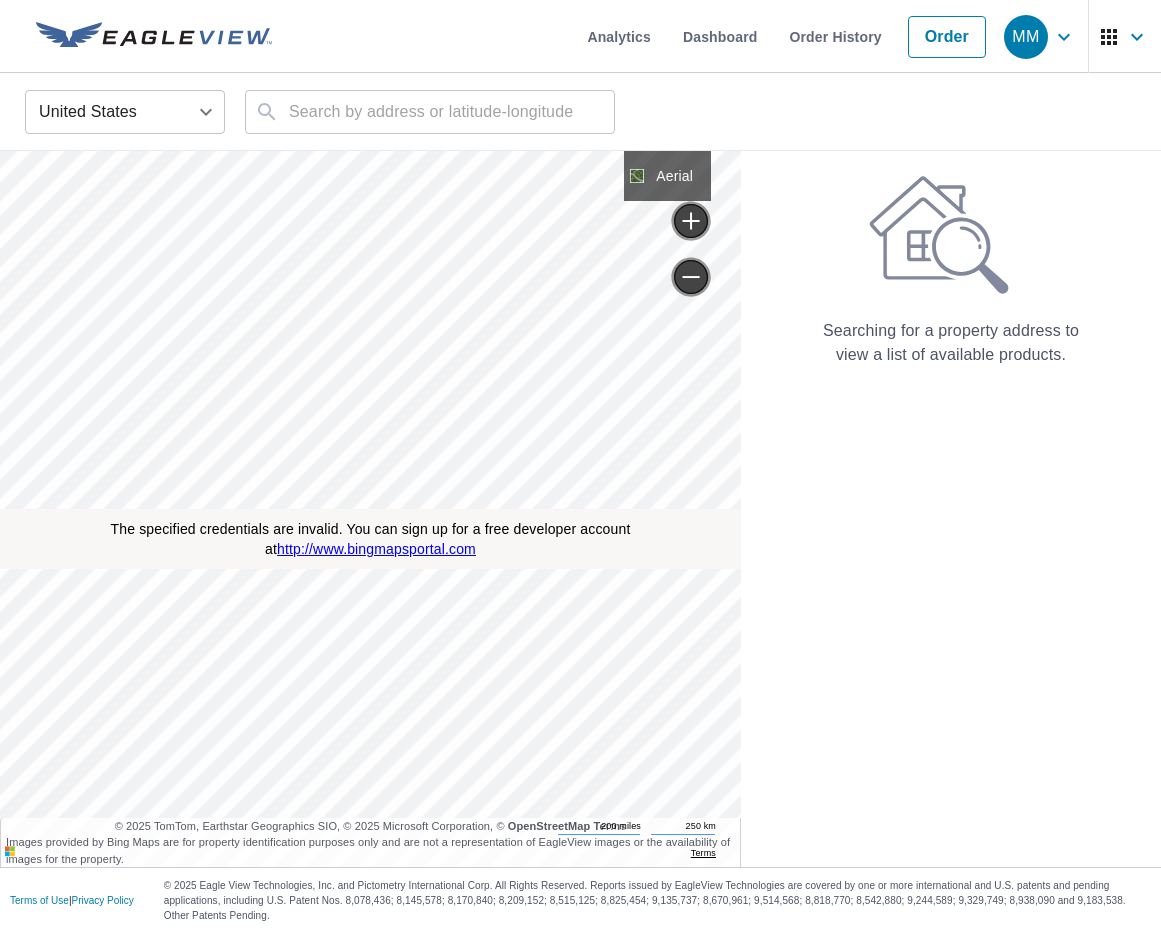 click on "MM" at bounding box center (1026, 37) 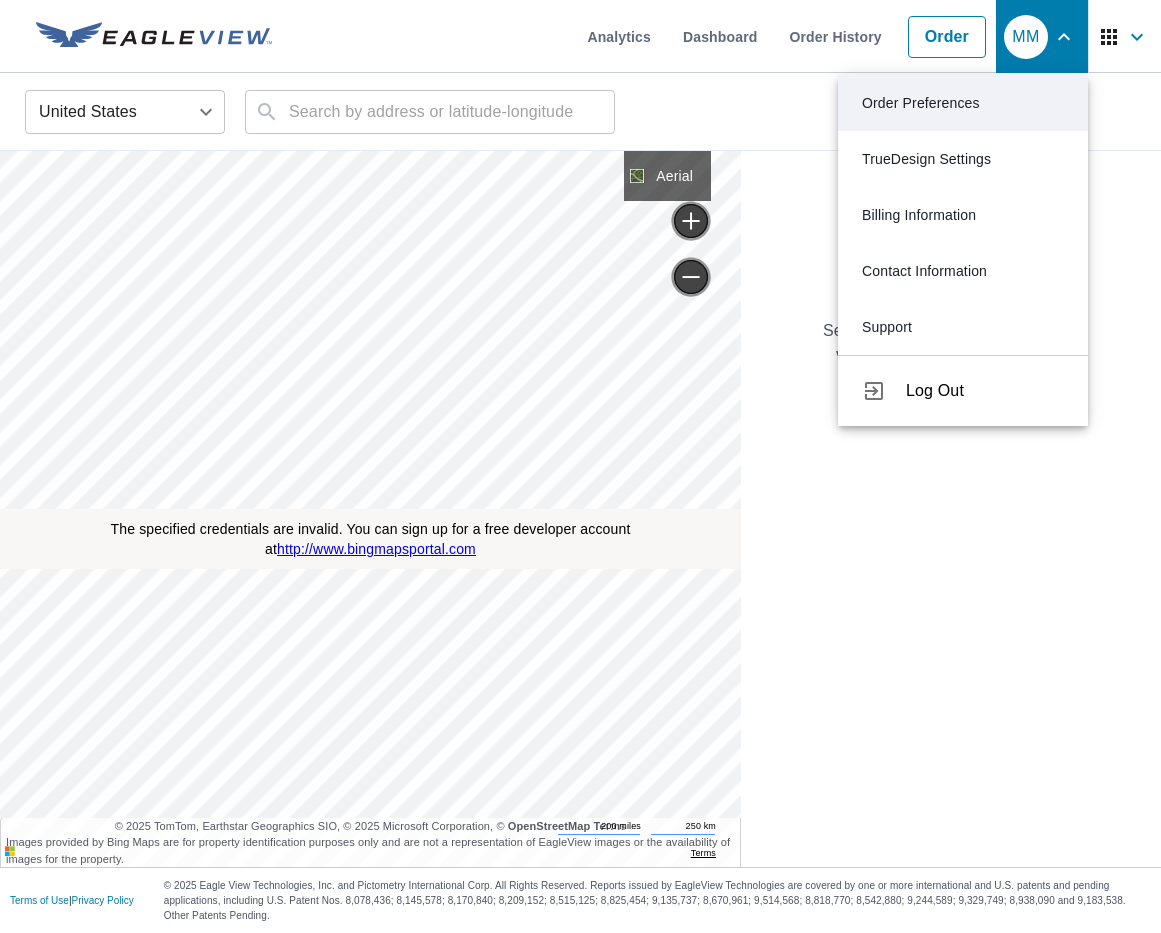 click on "Order Preferences" at bounding box center [963, 103] 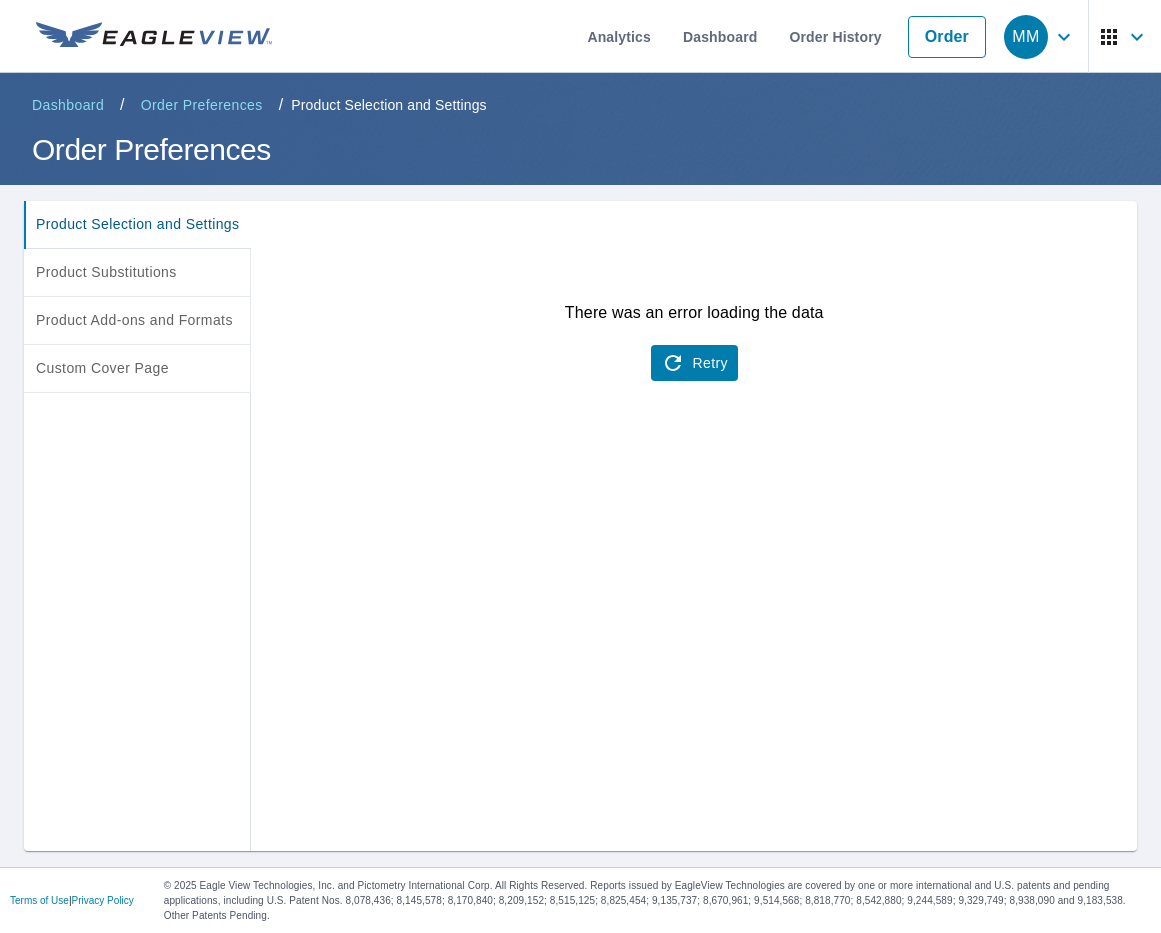 click on "Retry" at bounding box center [694, 363] 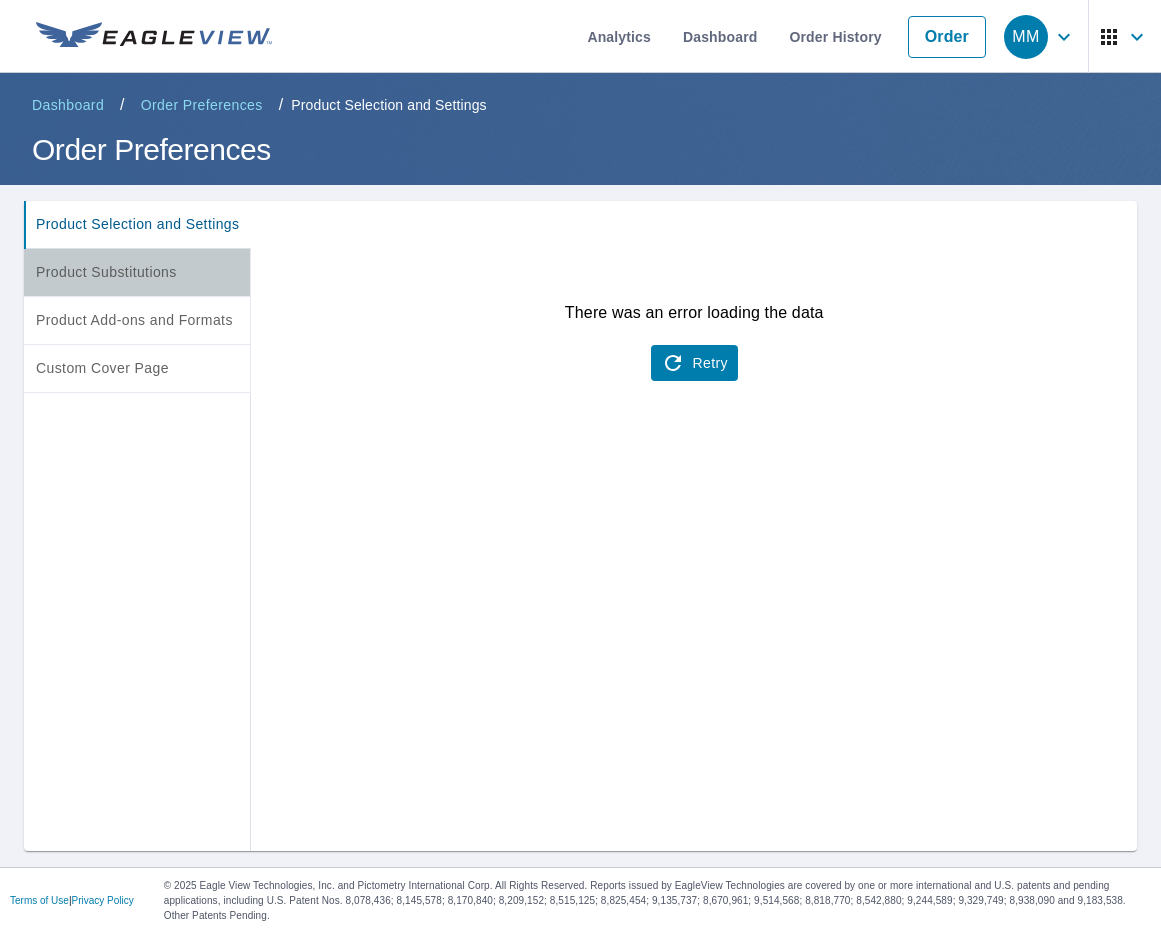 click on "Product Substitutions" at bounding box center [137, 272] 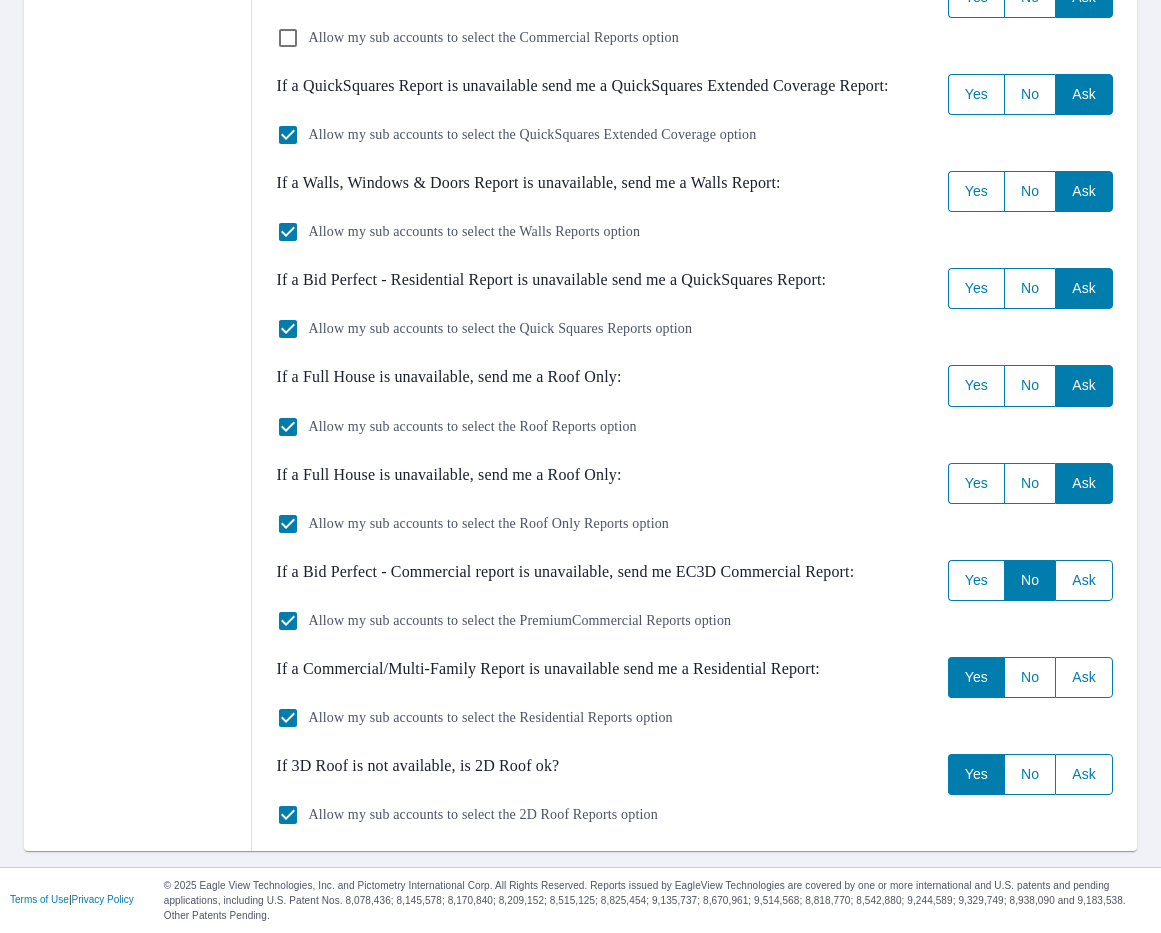 scroll, scrollTop: 0, scrollLeft: 0, axis: both 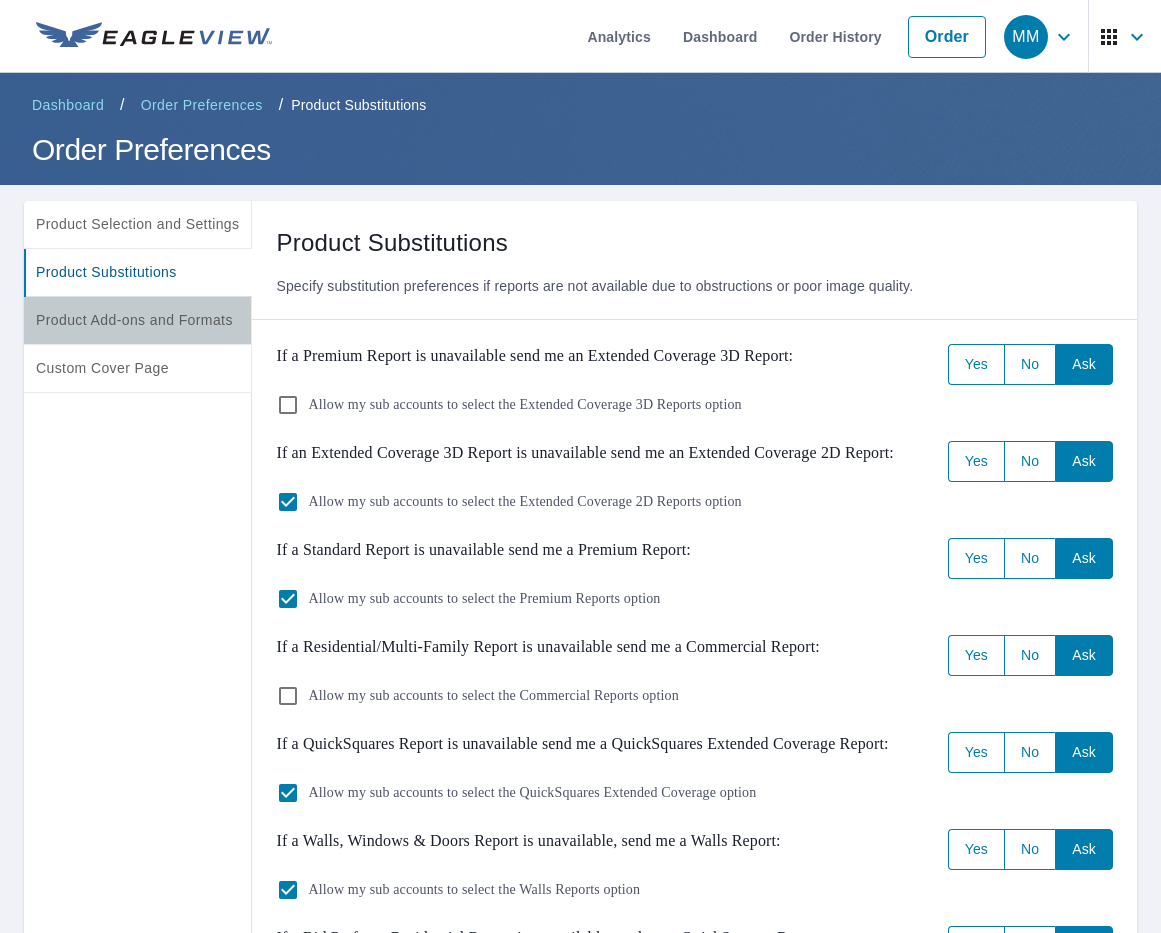 click on "Product Add-ons and Formats" at bounding box center [137, 320] 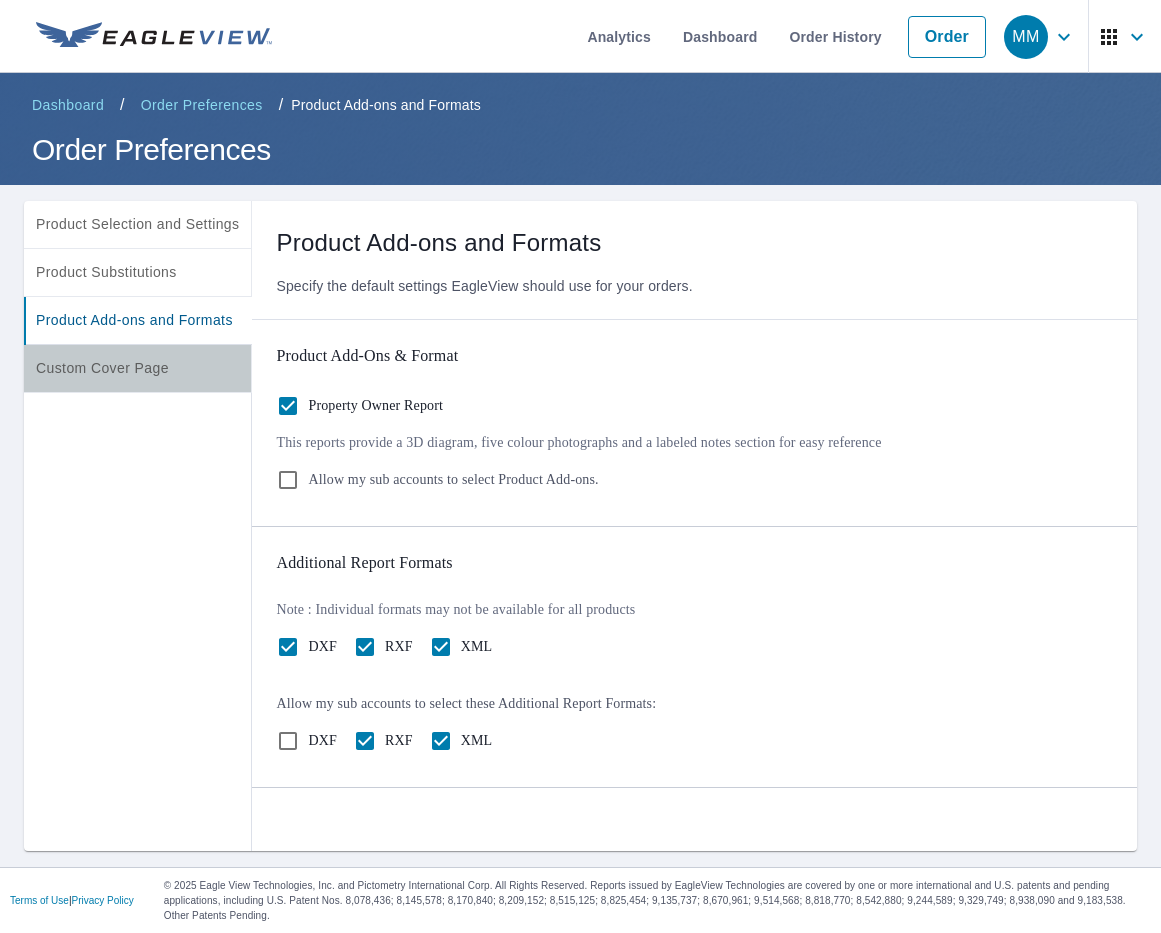 click on "Custom Cover Page" at bounding box center (137, 368) 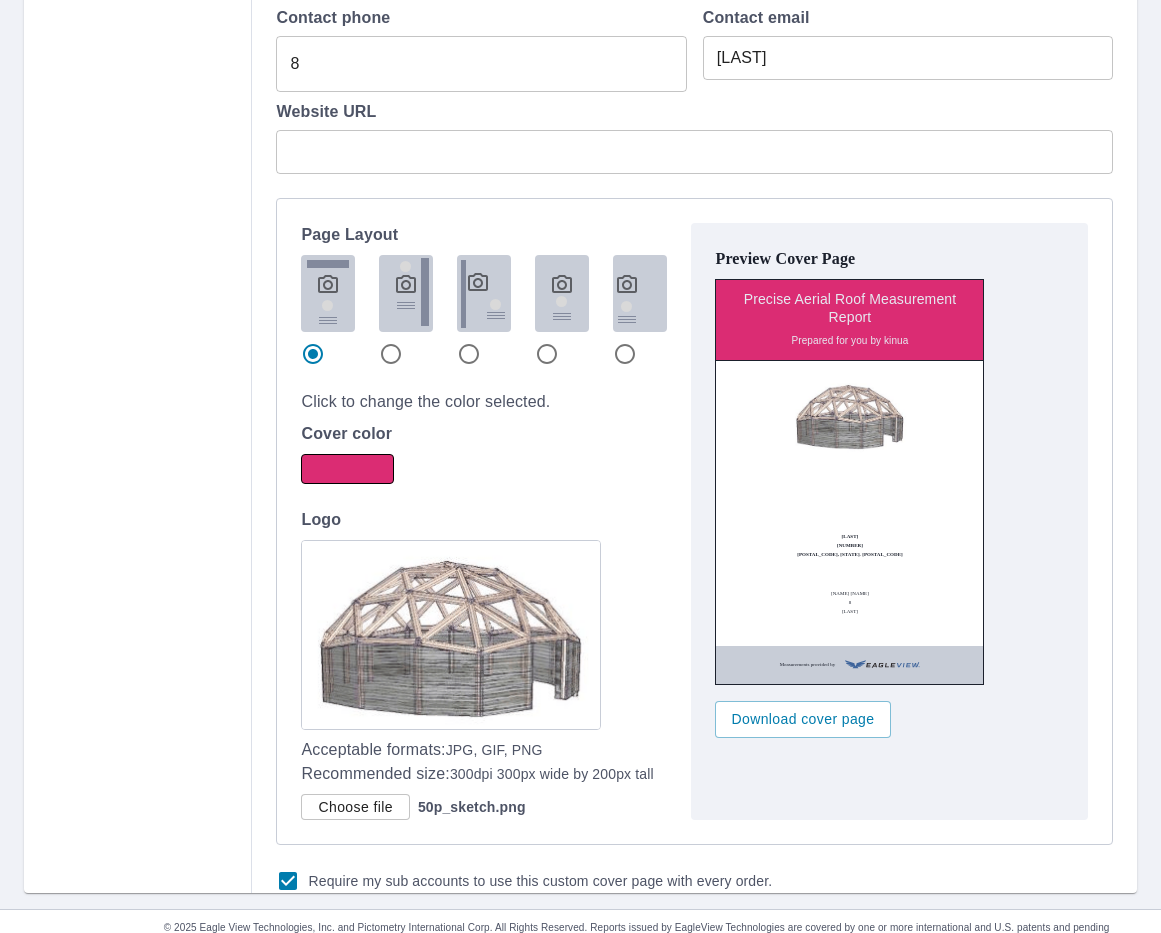 scroll, scrollTop: 1050, scrollLeft: 0, axis: vertical 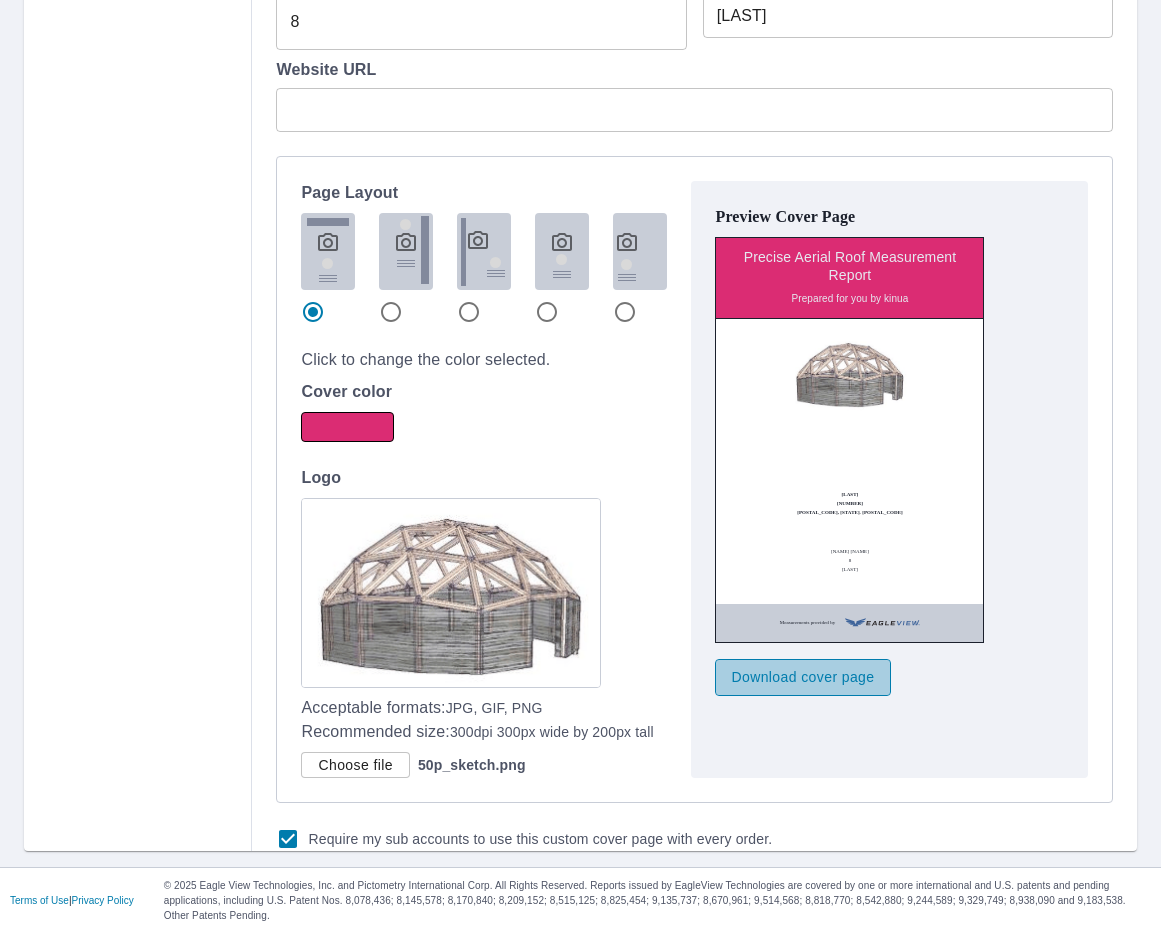 click on "Download cover page" at bounding box center [802, 677] 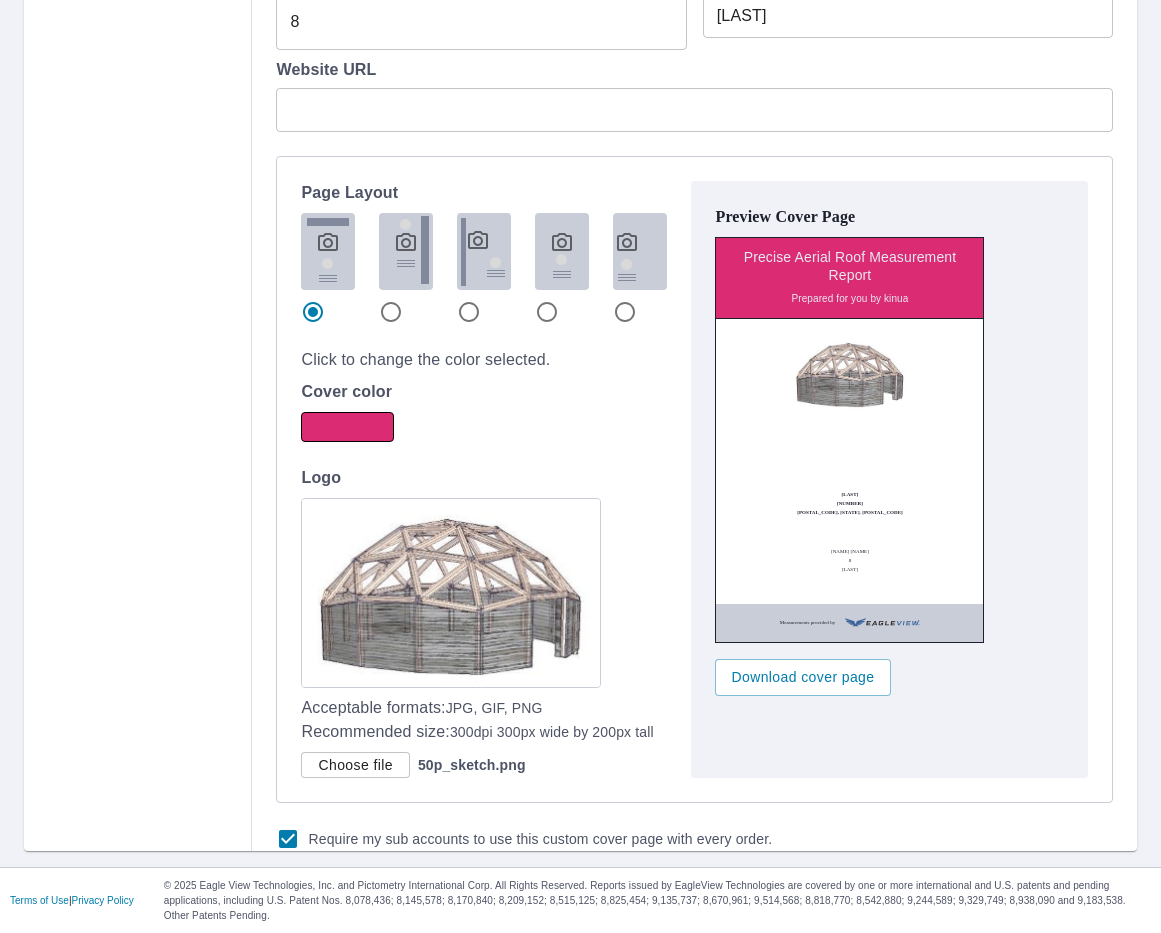 click on "Preview Cover Page Precise Aerial Roof Measurement Report Prepared for you by kinua gdjkgf 856876 685876, WI. 98766 Moni M 8 sadas Measurements provided by  Download cover page" at bounding box center [889, 479] 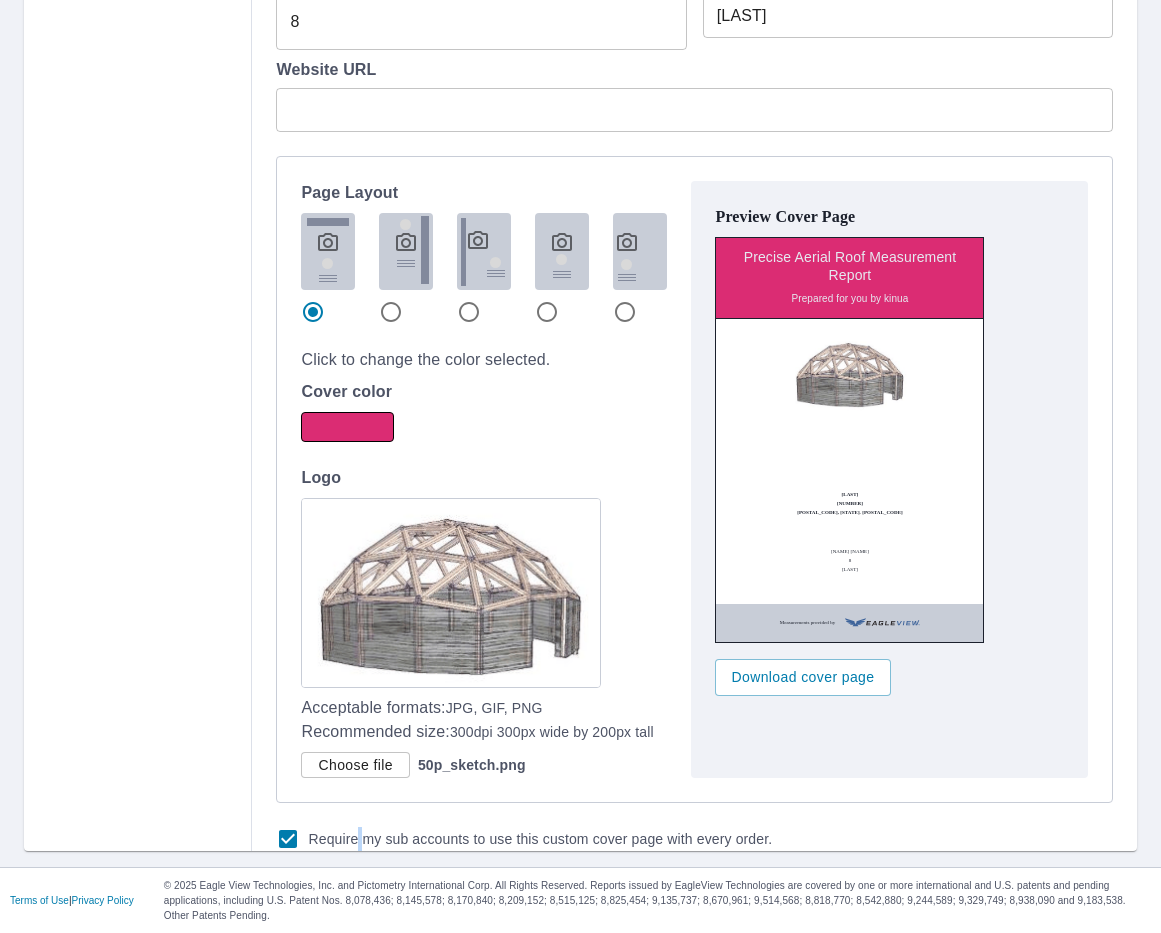 click on "Require my sub accounts to use this custom cover page with every order." at bounding box center (540, 839) 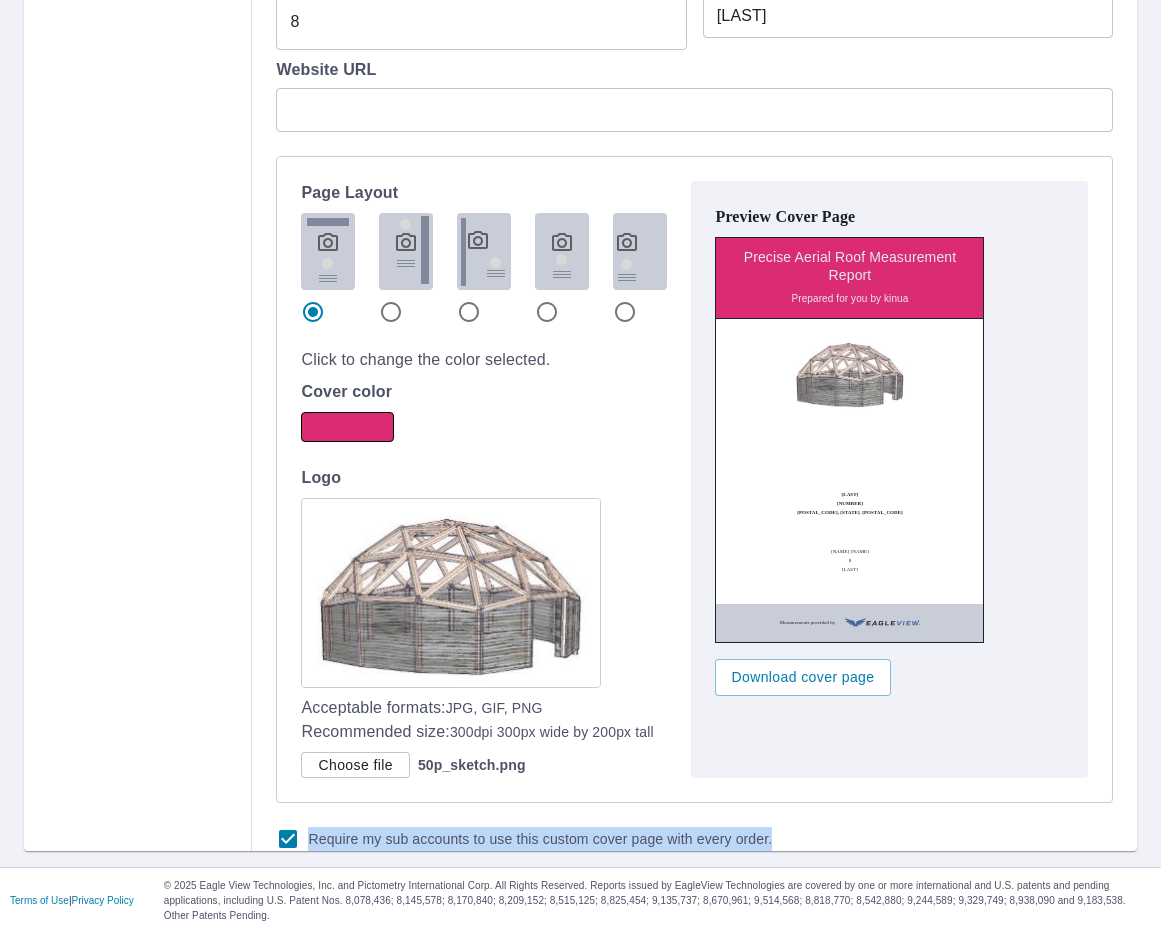 click on "Require my sub accounts to use this custom cover page with every order." at bounding box center [540, 839] 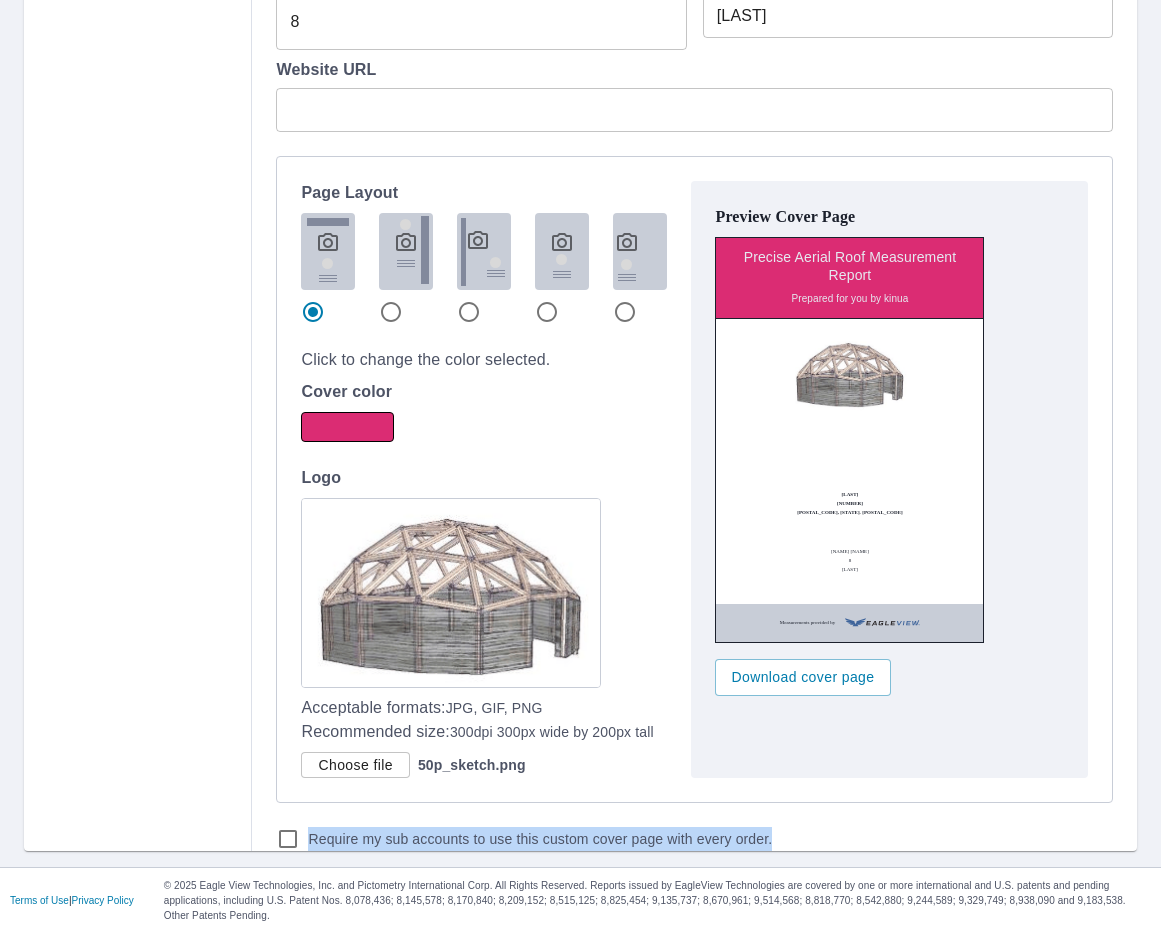 click on "Require my sub accounts to use this custom cover page with every order." at bounding box center [540, 839] 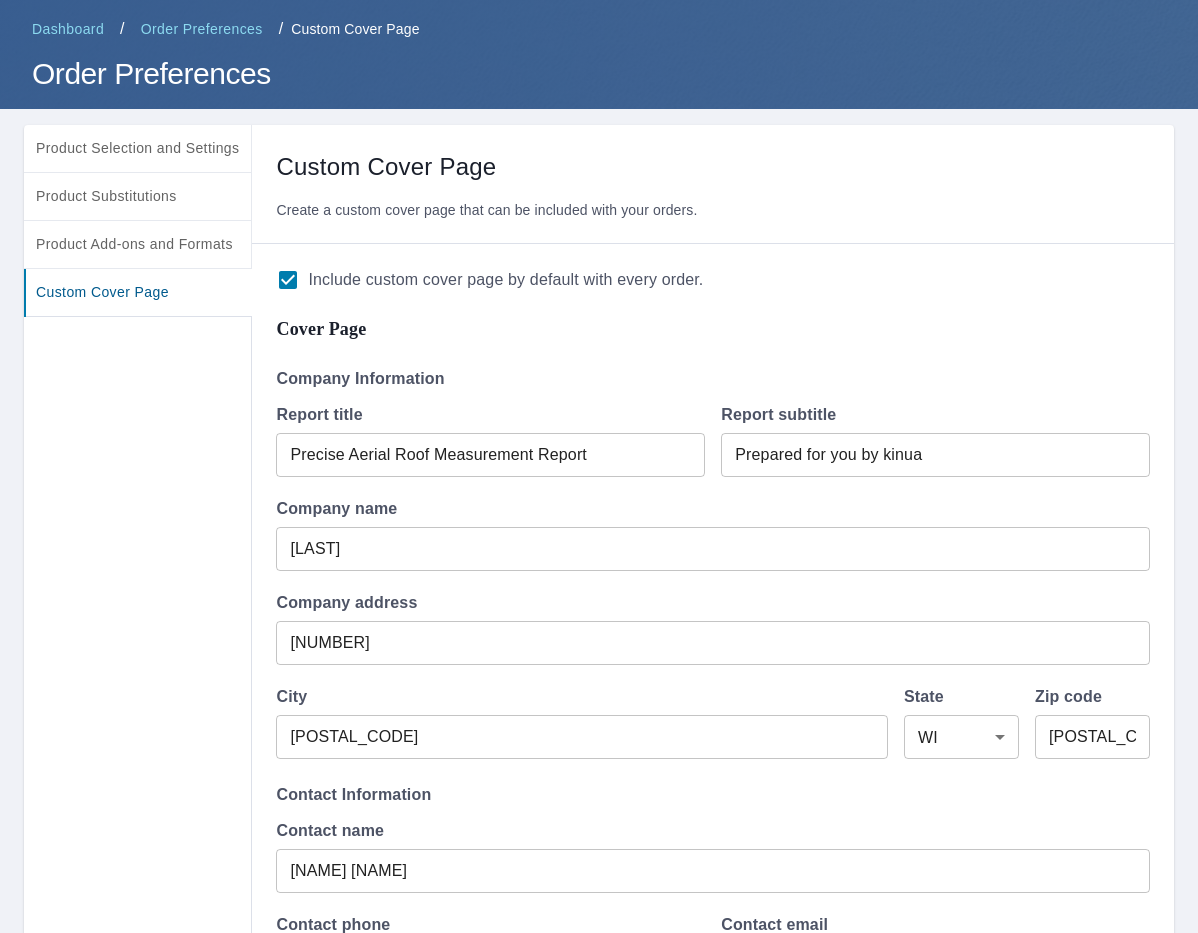 scroll, scrollTop: 0, scrollLeft: 0, axis: both 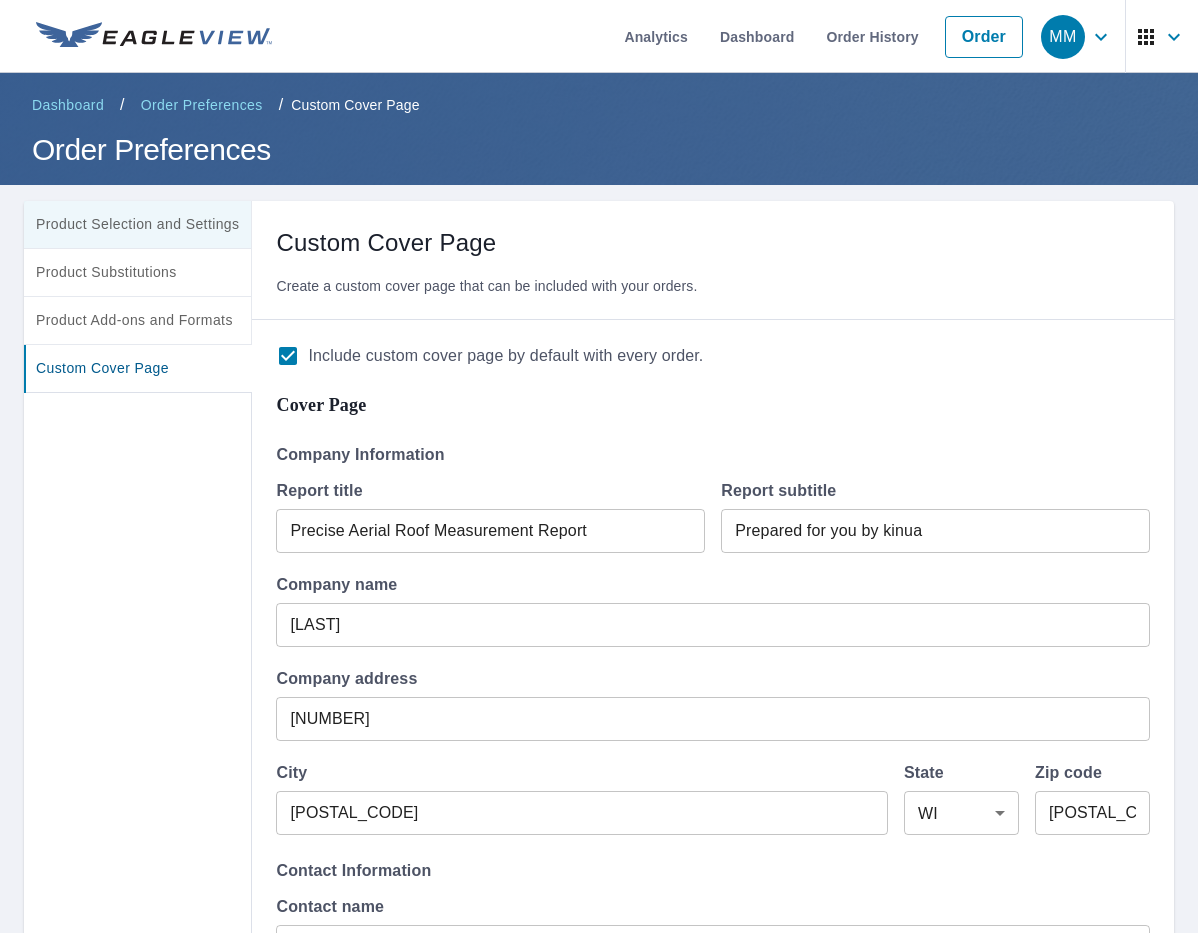 click on "Product Selection and Settings" at bounding box center (137, 224) 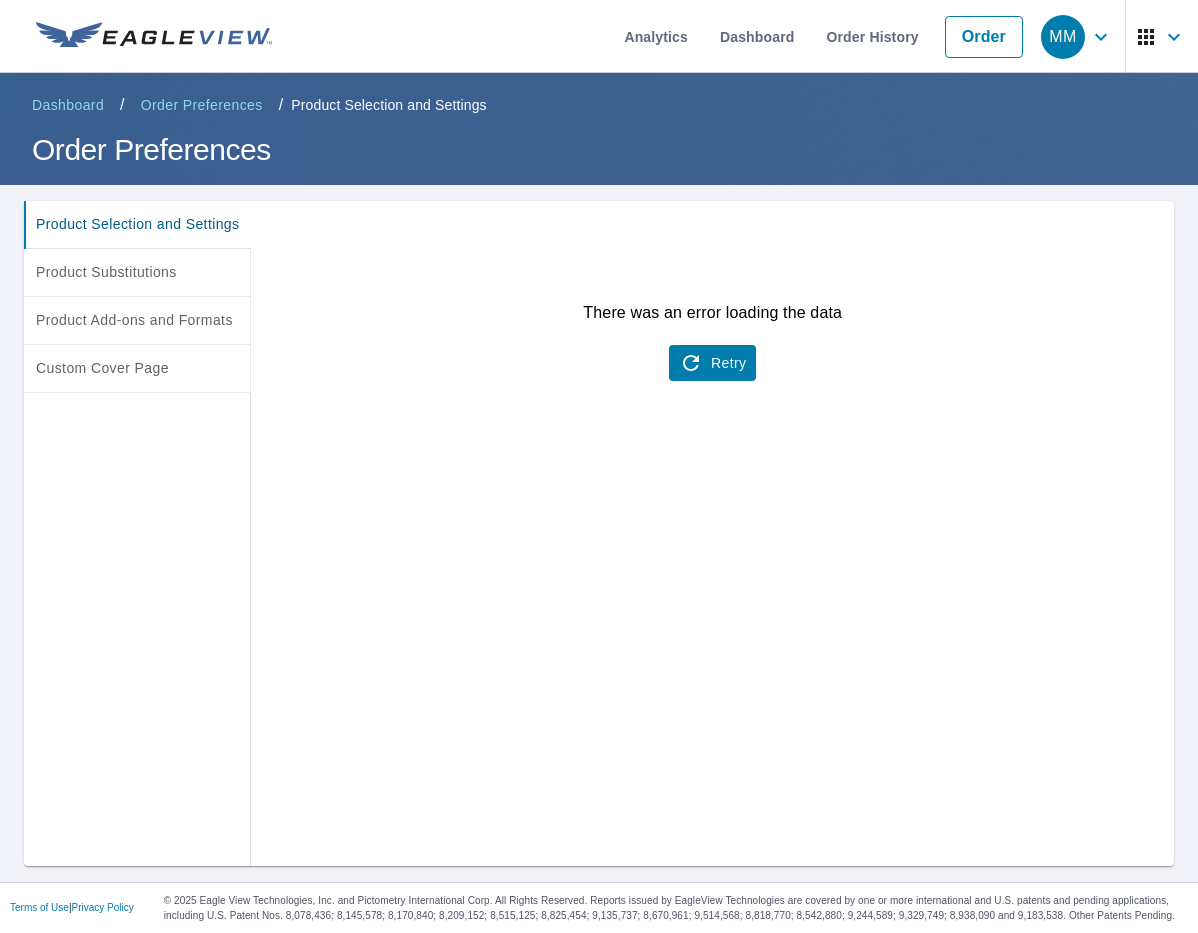 click on "Order Preferences" at bounding box center [202, 105] 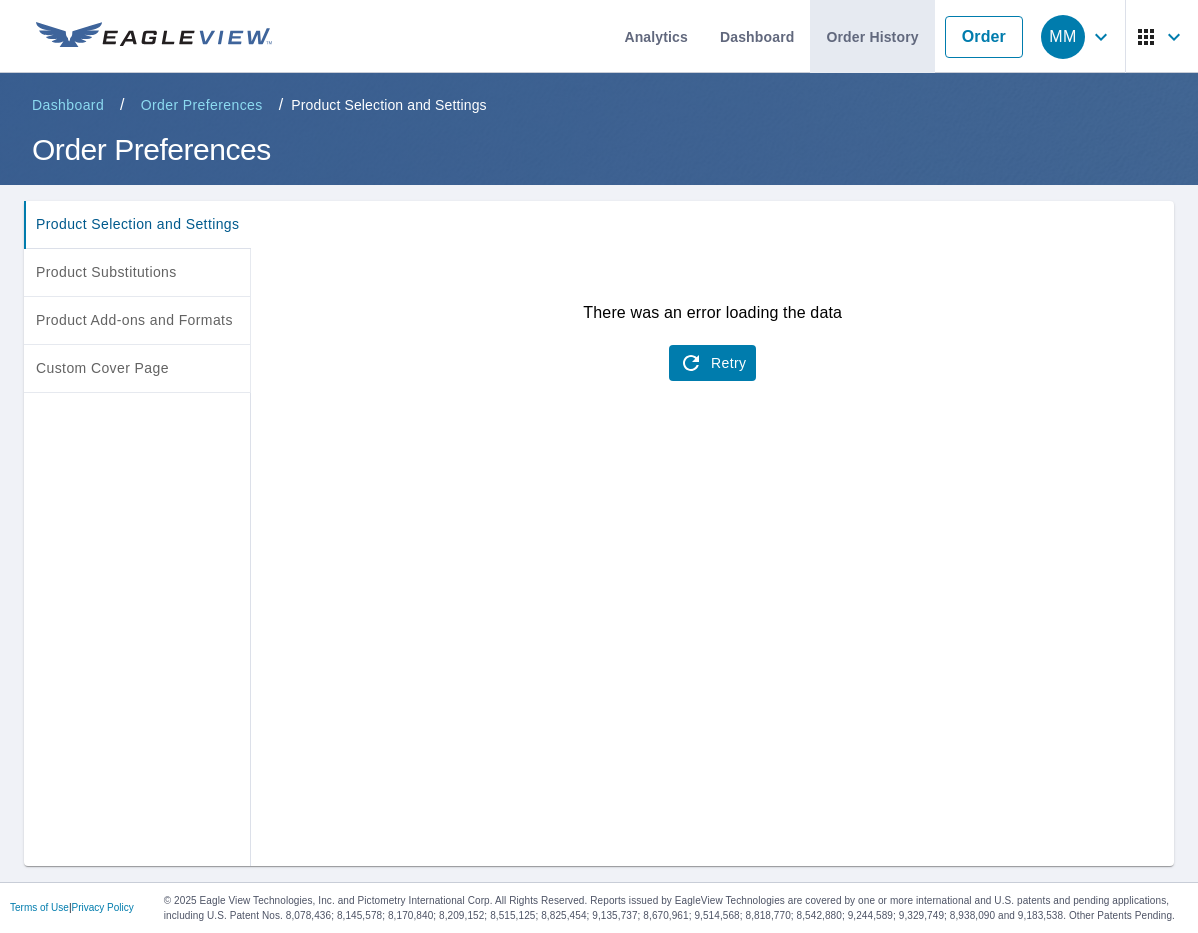 click on "Order History" at bounding box center [872, 36] 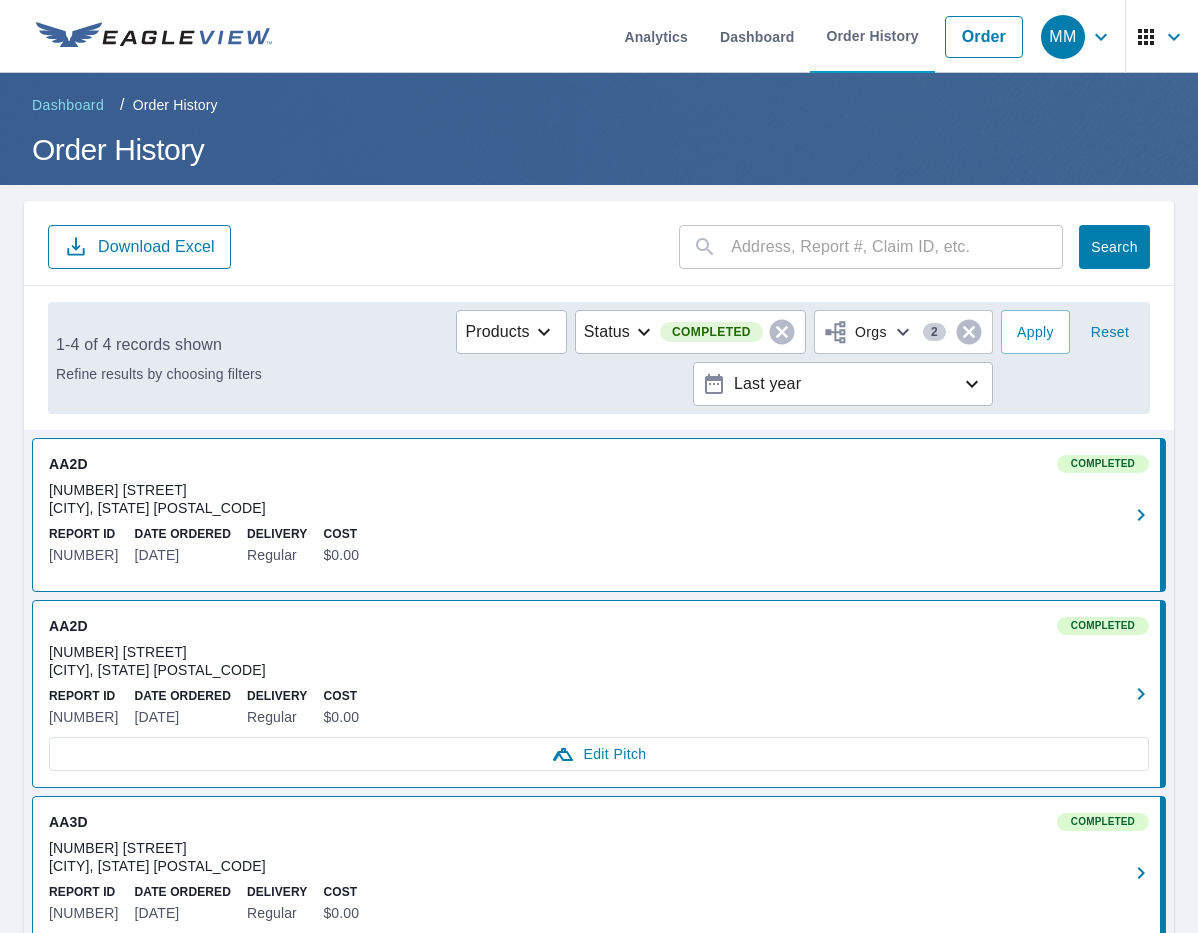 click 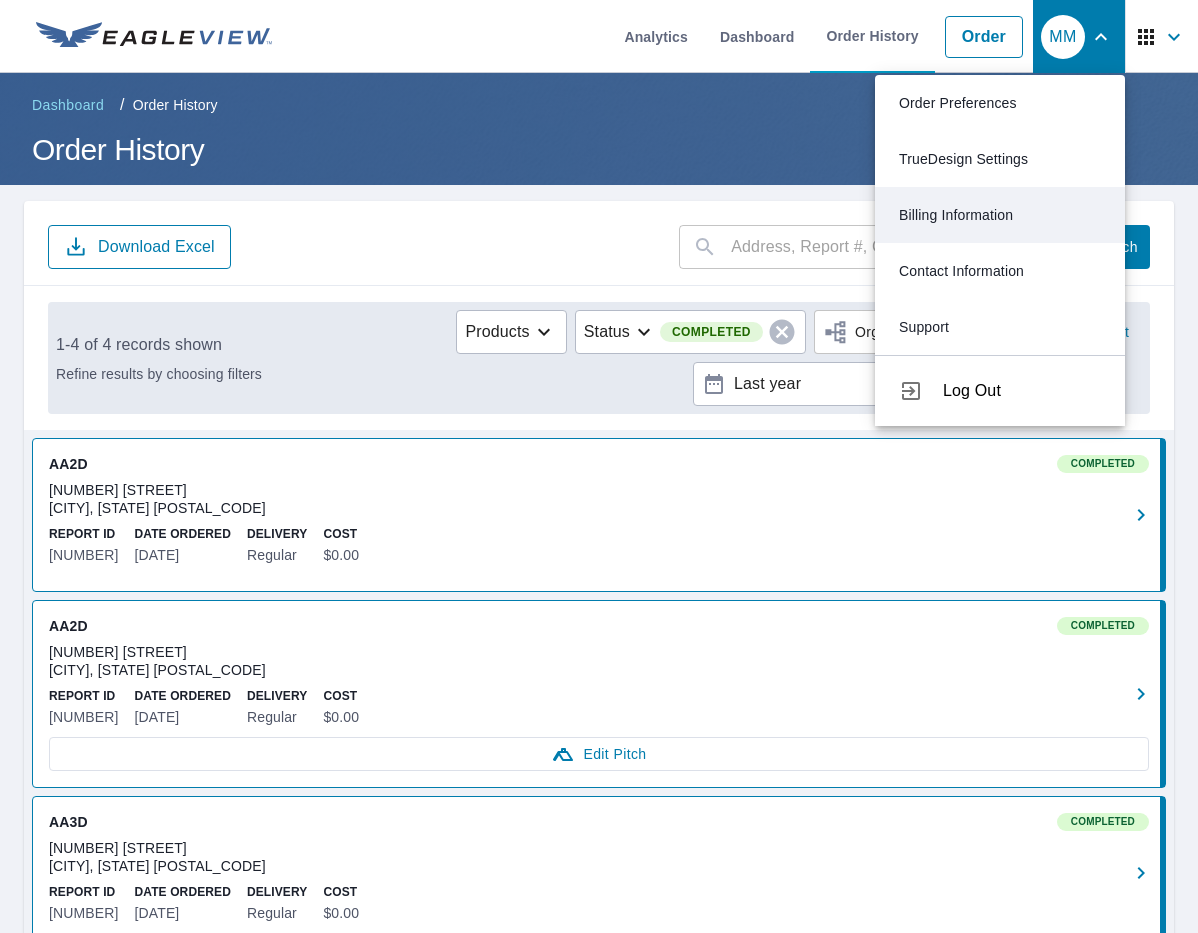 click on "Billing Information" at bounding box center (1000, 215) 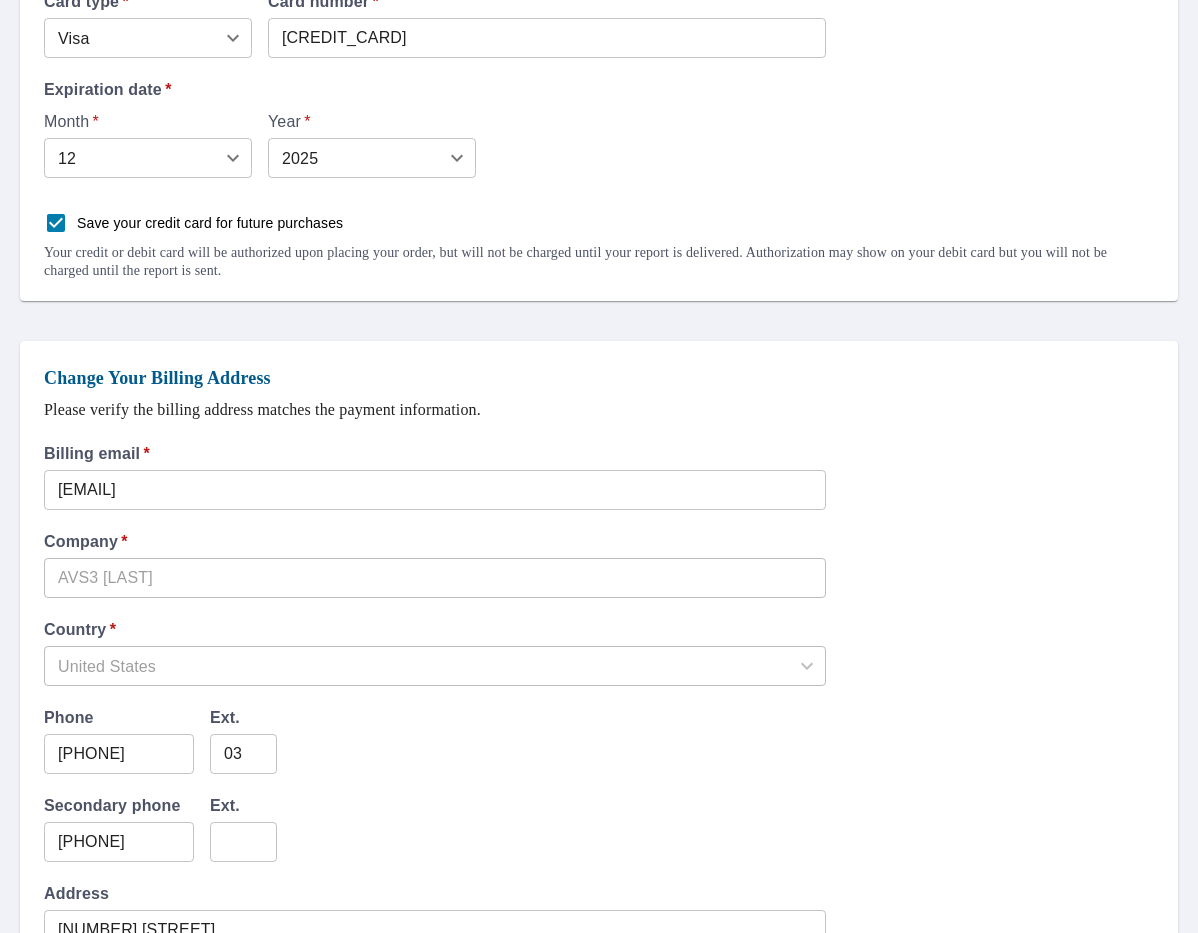 scroll, scrollTop: 777, scrollLeft: 0, axis: vertical 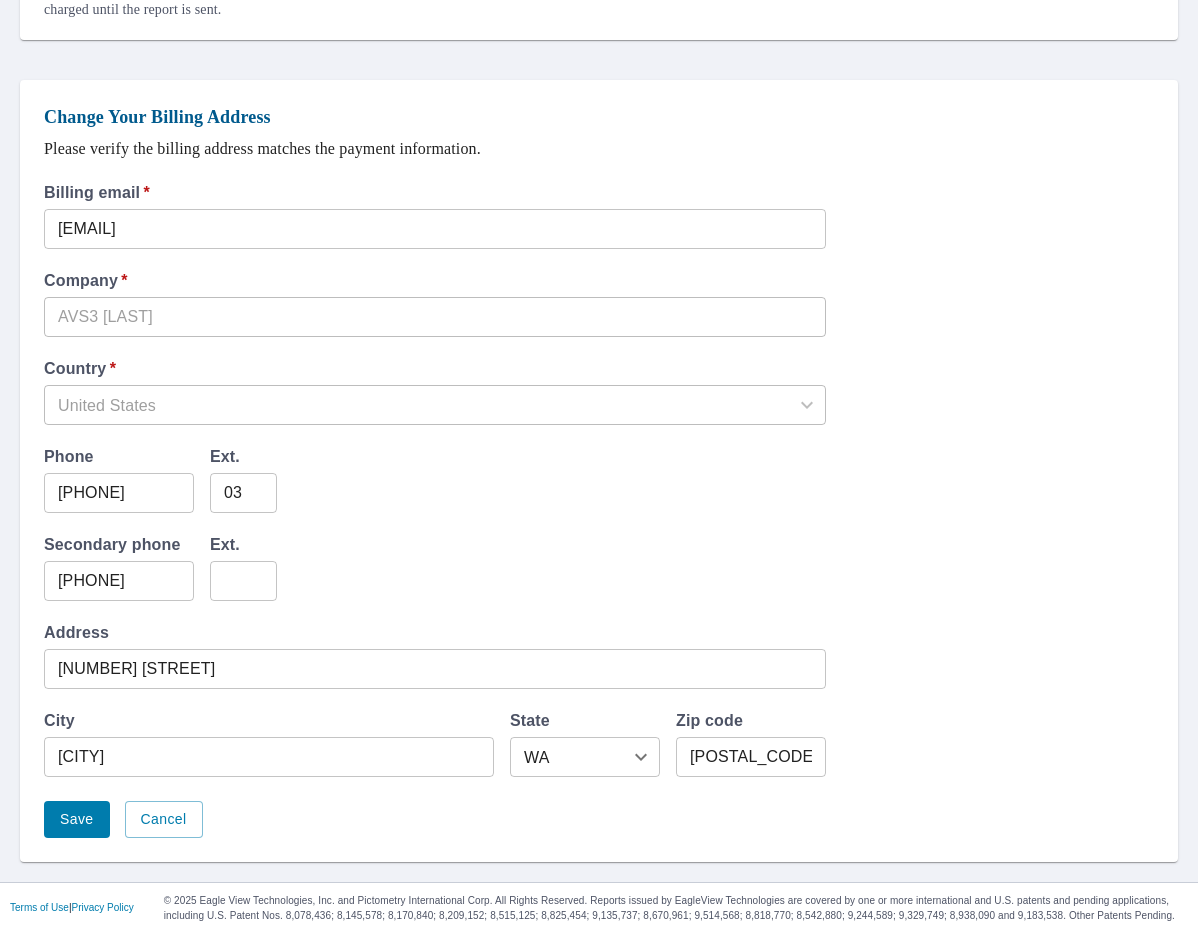click on "Save" at bounding box center (77, 819) 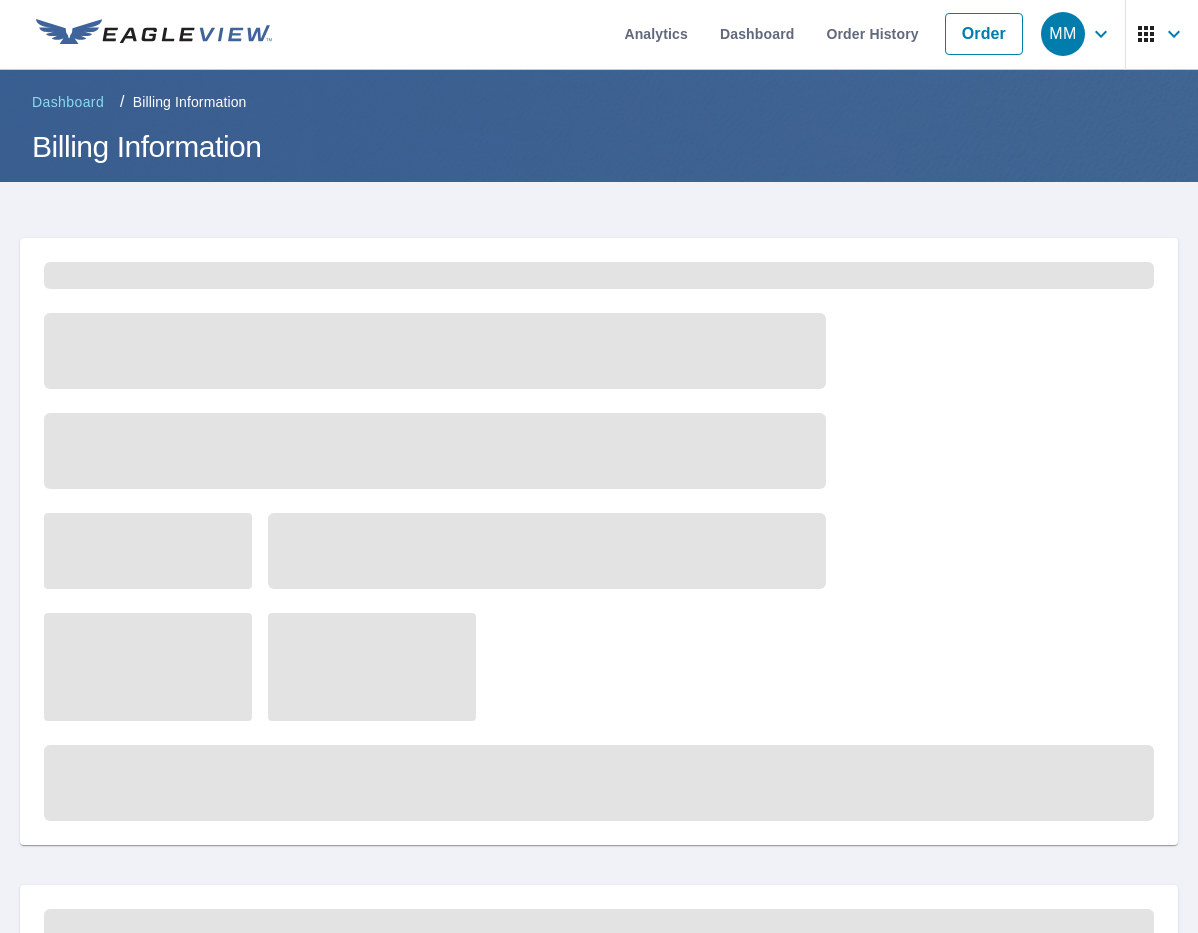 scroll, scrollTop: 0, scrollLeft: 0, axis: both 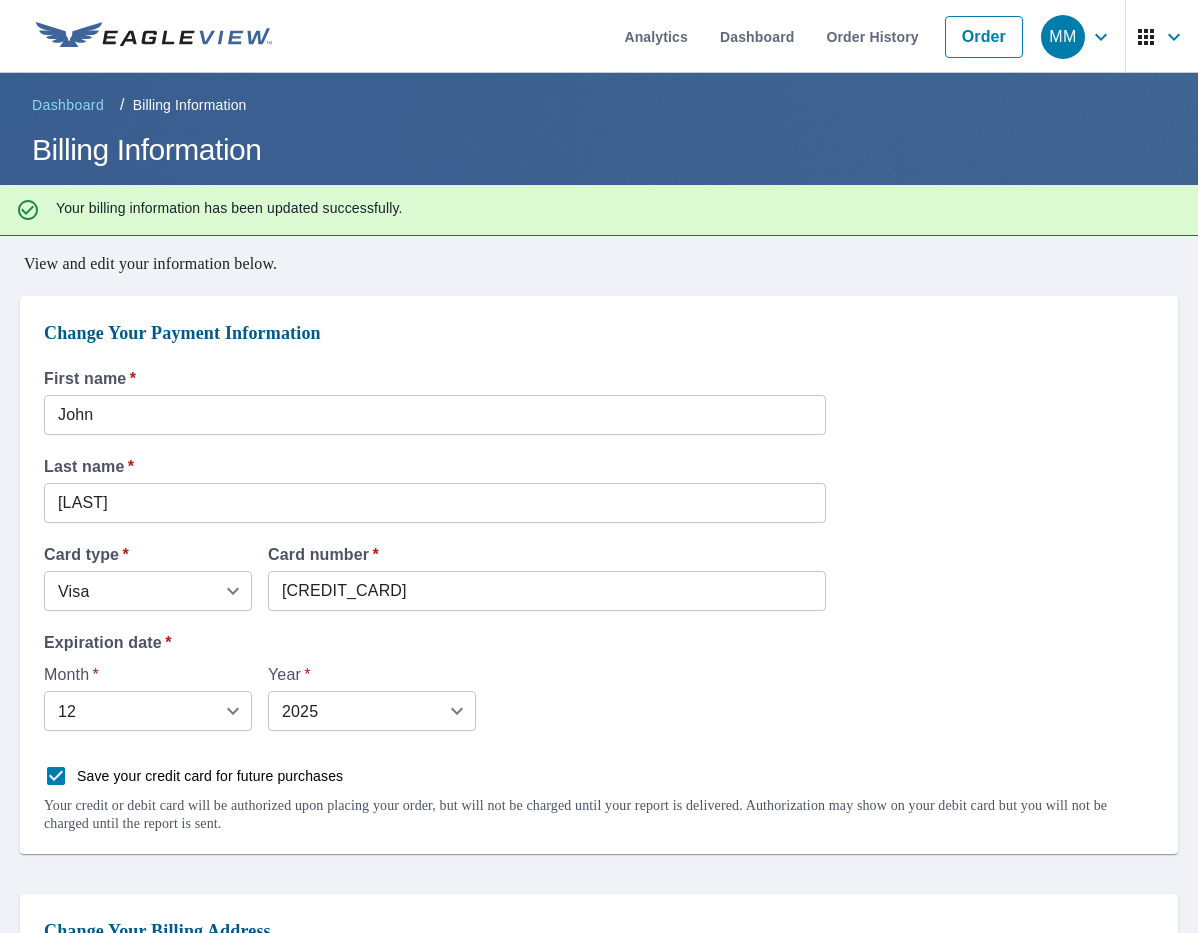 click on "MM" at bounding box center (1063, 37) 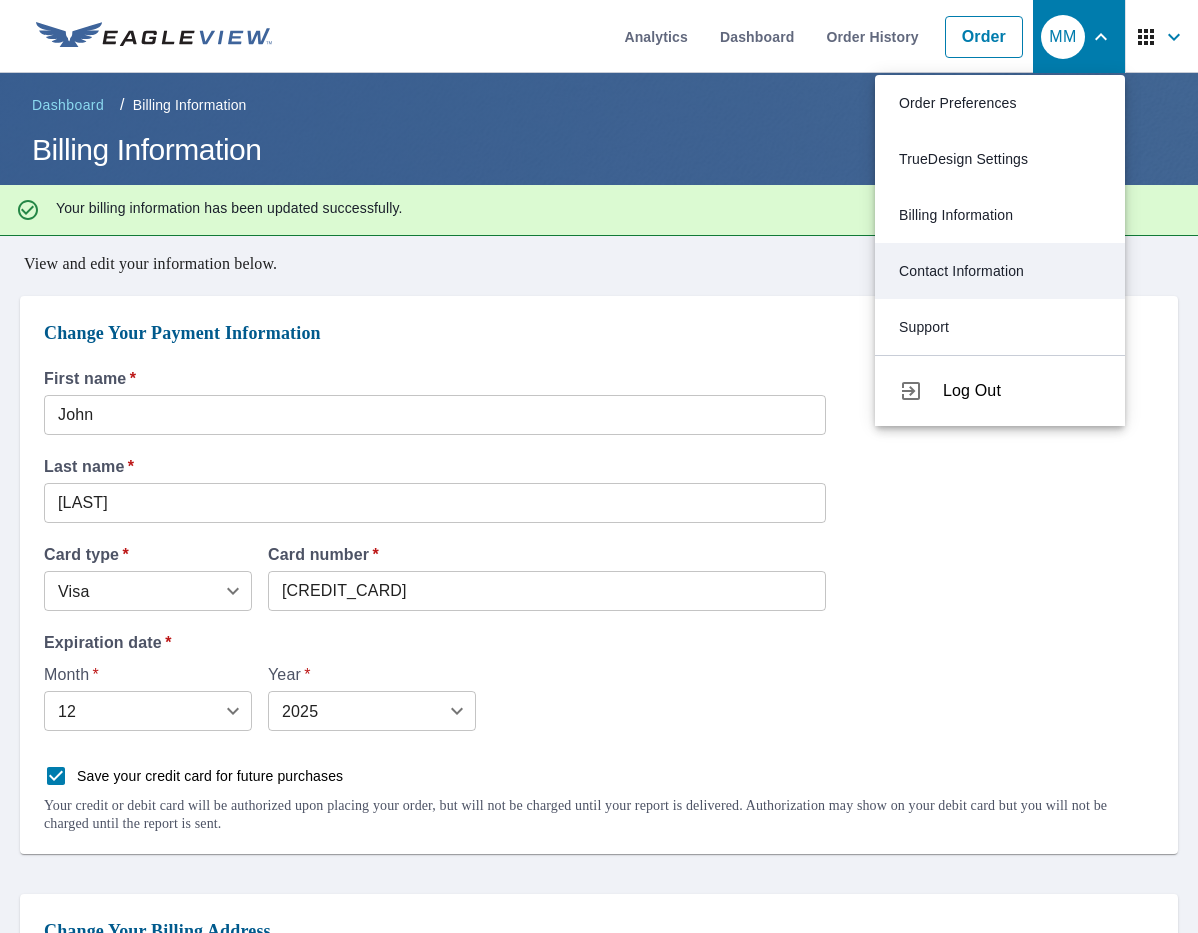 click on "Contact Information" at bounding box center (1000, 271) 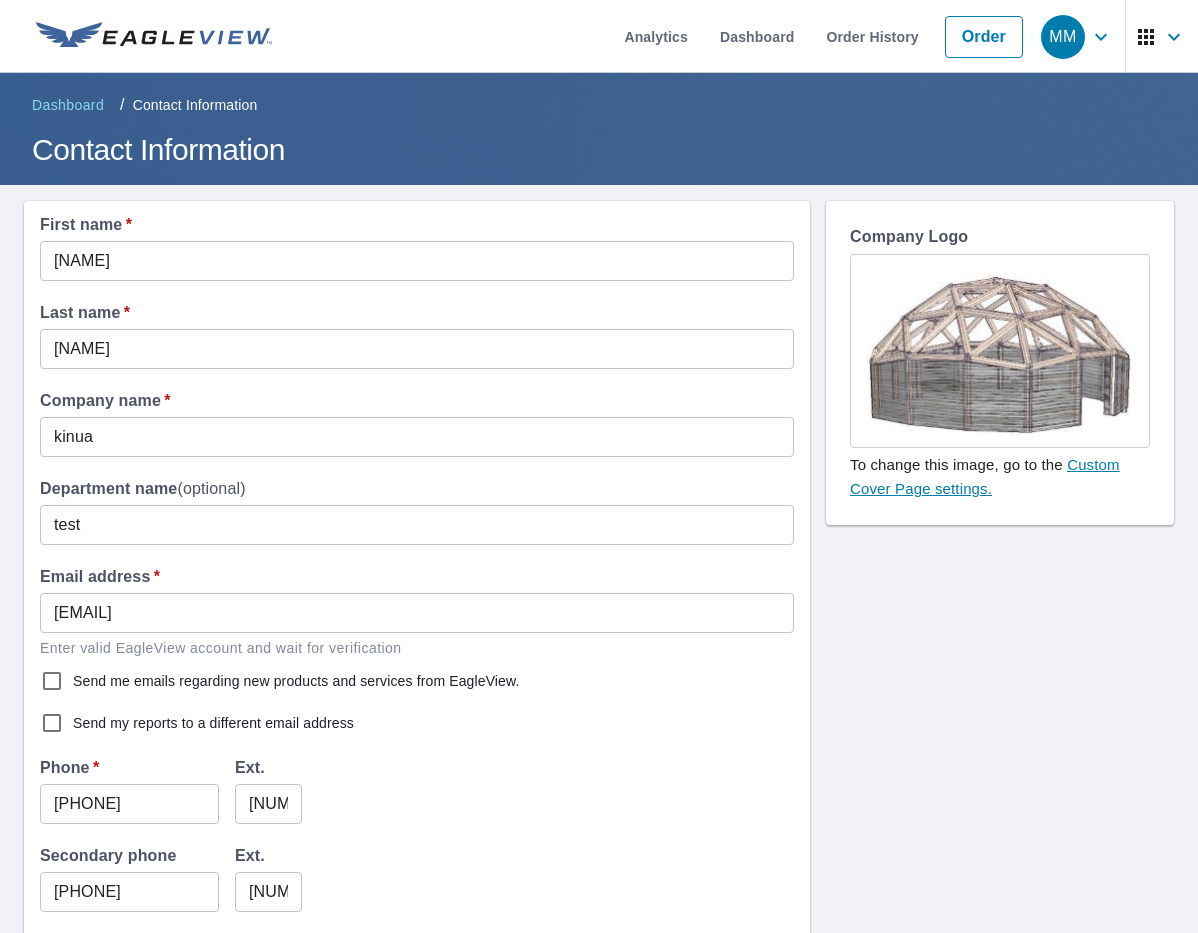 scroll, scrollTop: 489, scrollLeft: 0, axis: vertical 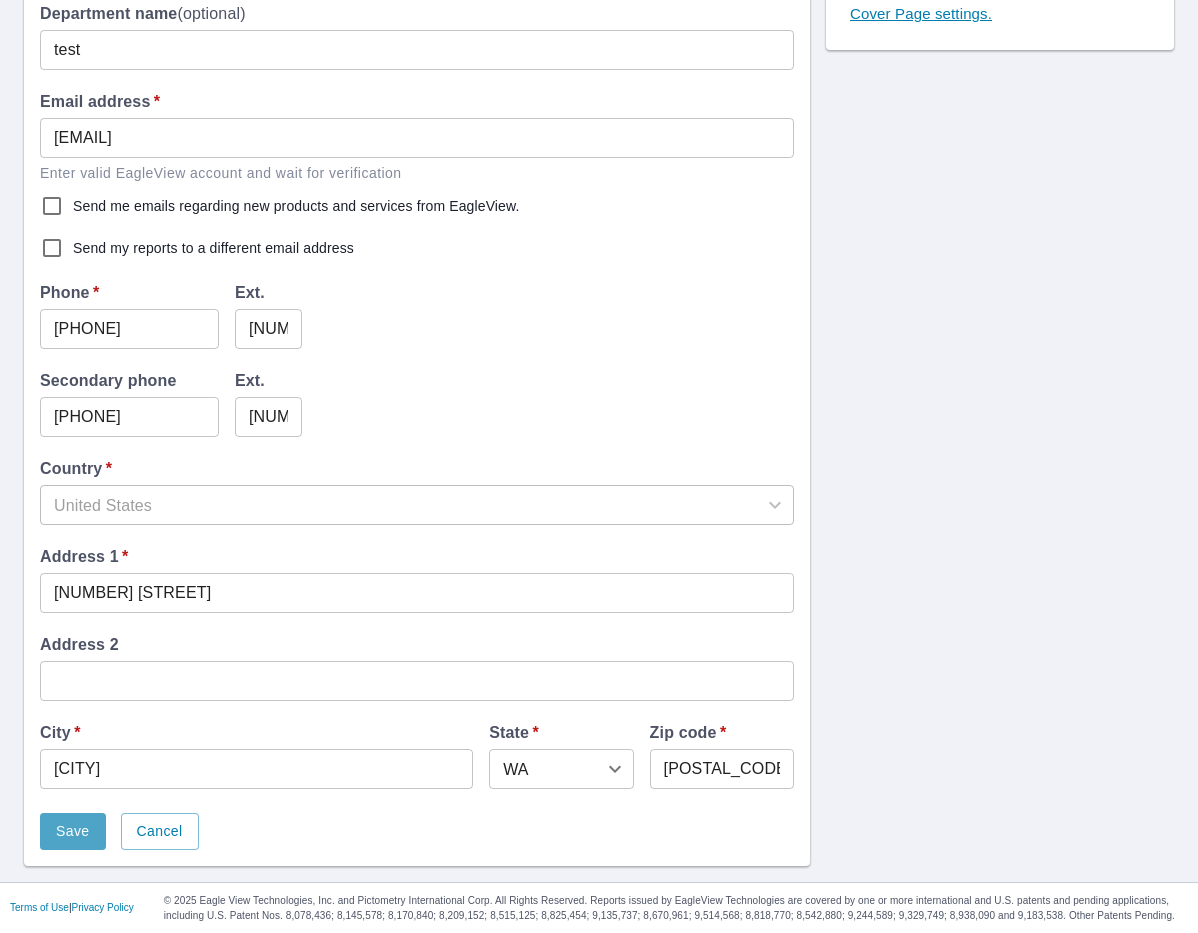 click on "Save" at bounding box center [73, 831] 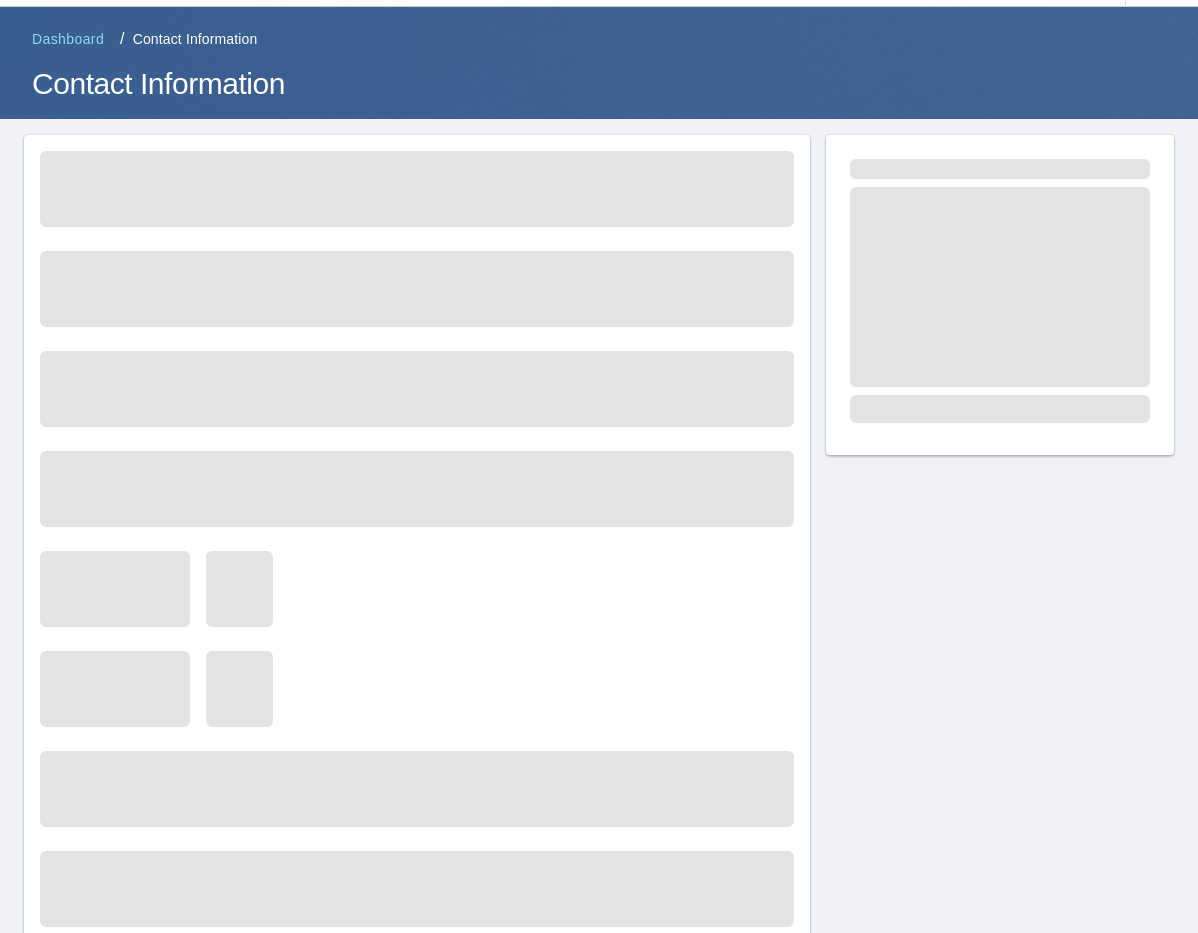 scroll, scrollTop: 0, scrollLeft: 0, axis: both 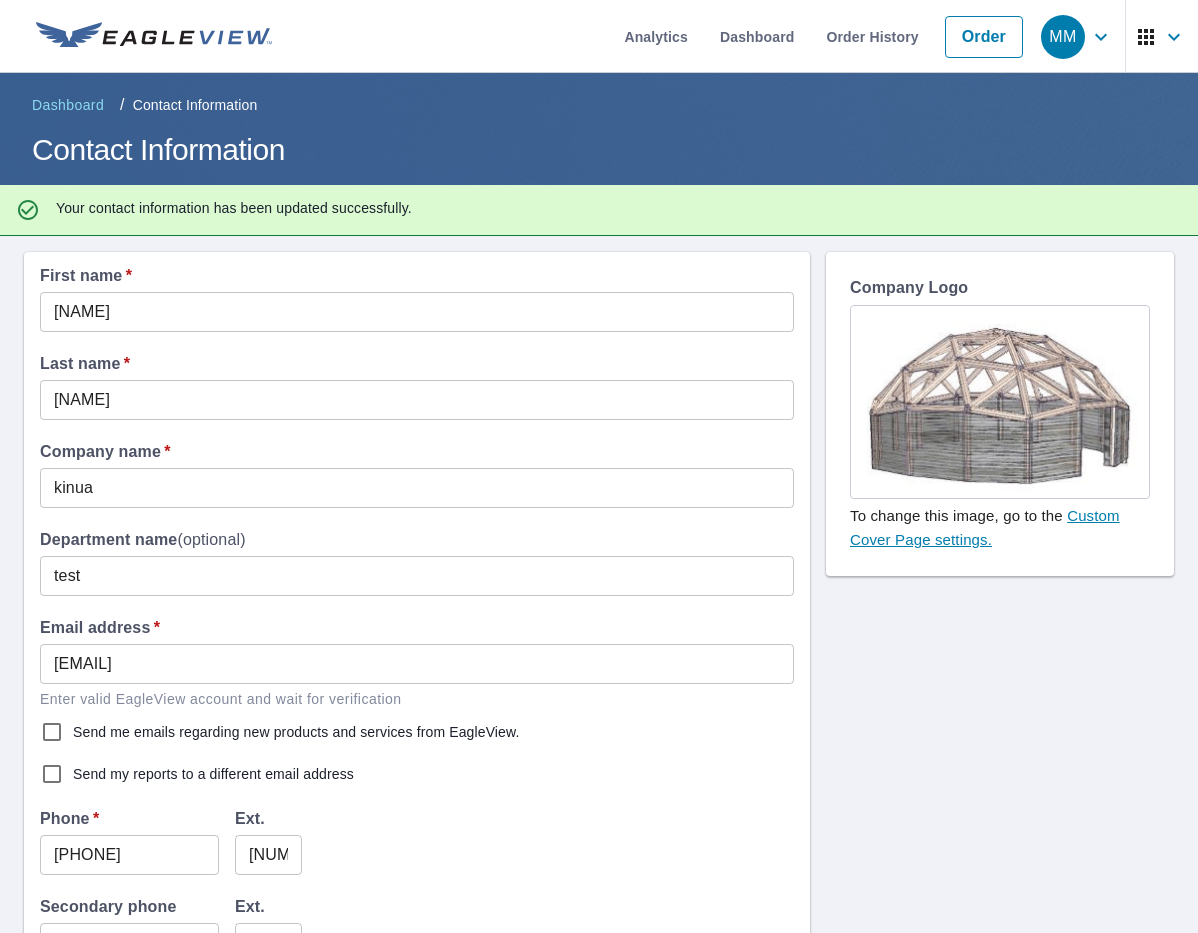 click 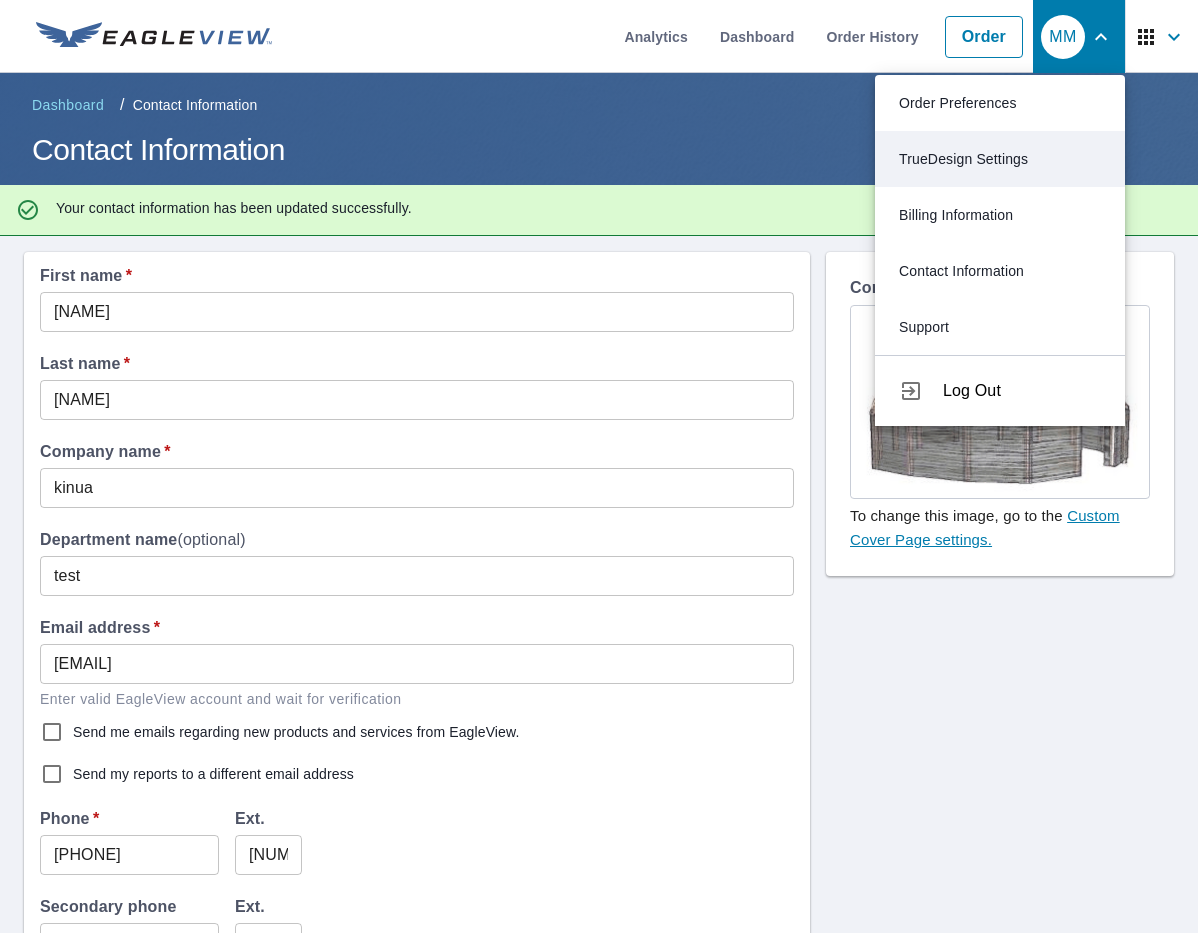click on "TrueDesign Settings" at bounding box center (1000, 159) 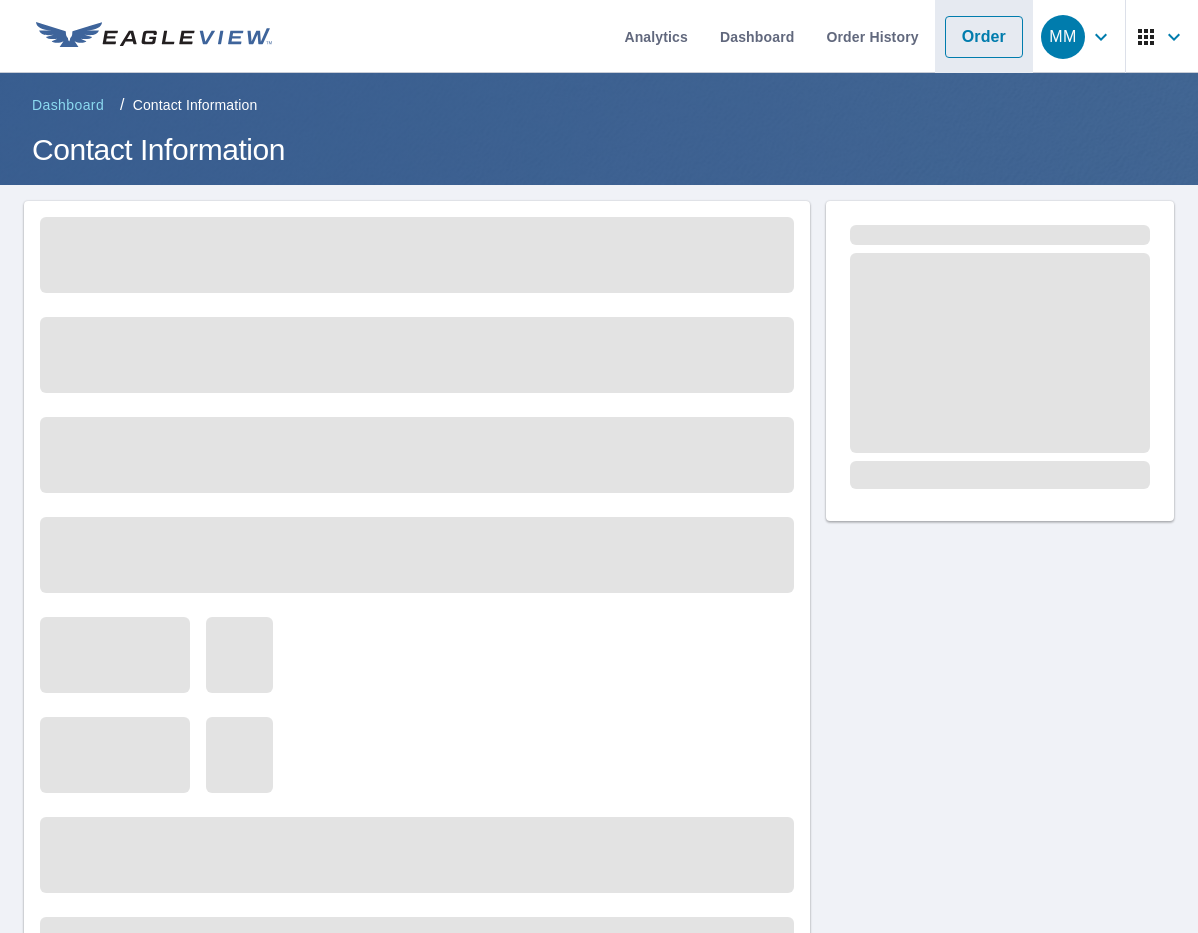 scroll, scrollTop: 0, scrollLeft: 0, axis: both 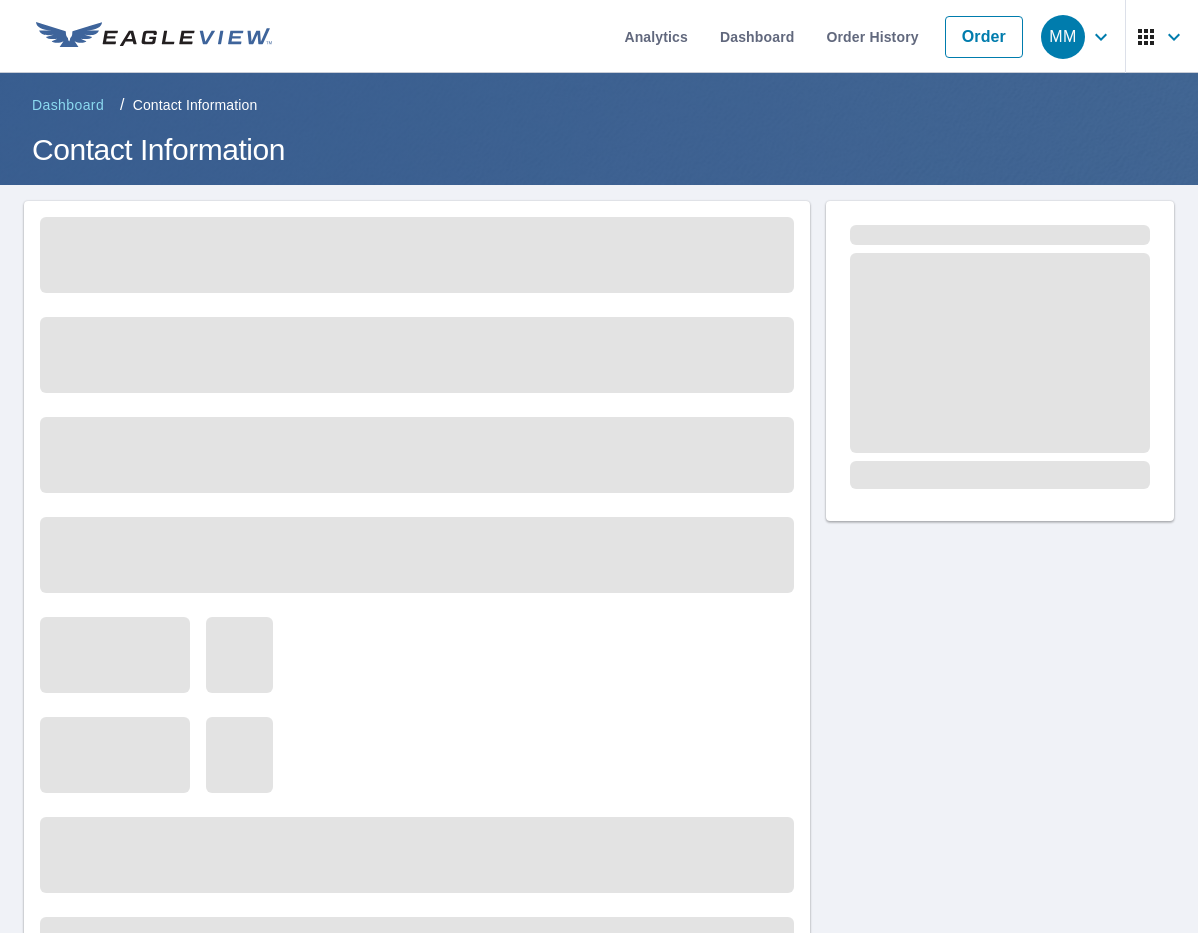 click 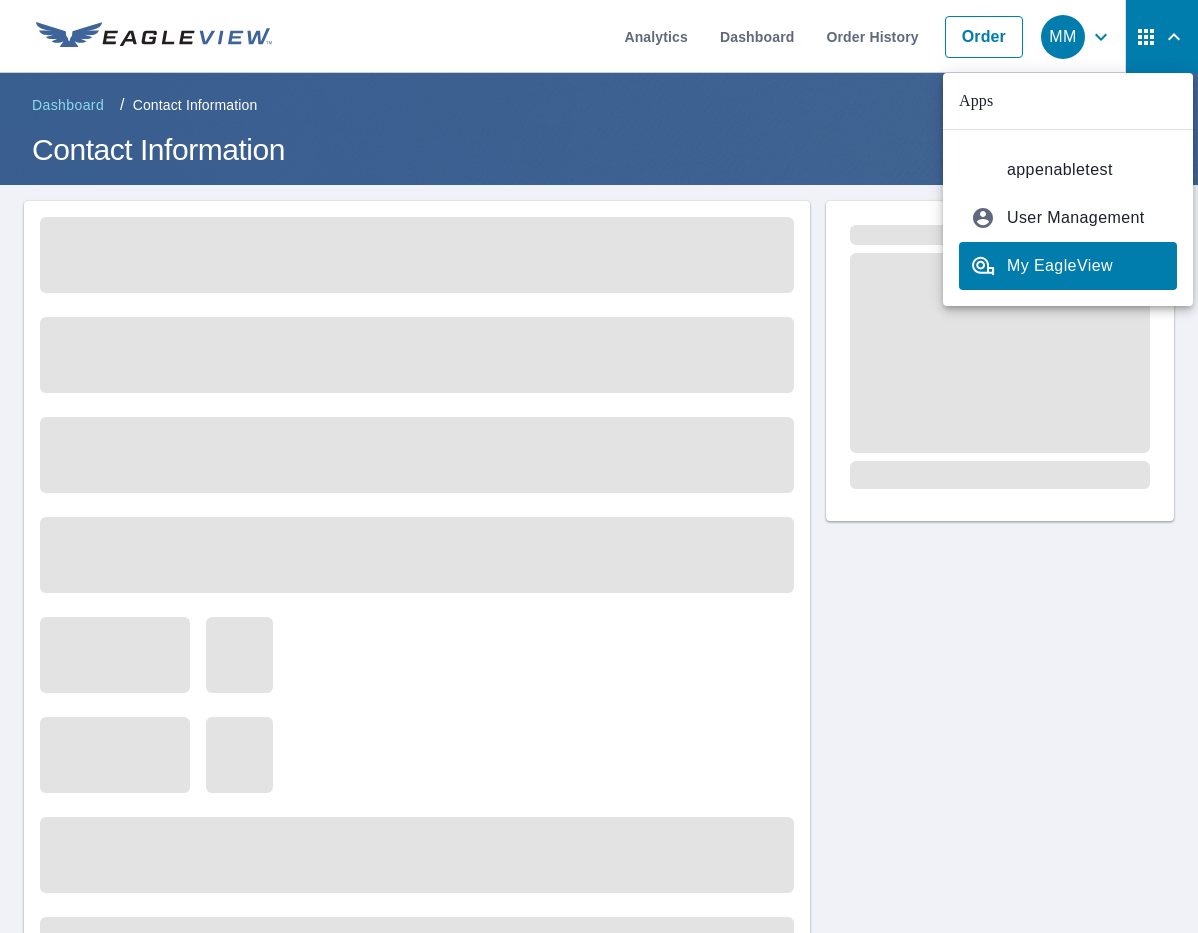 click 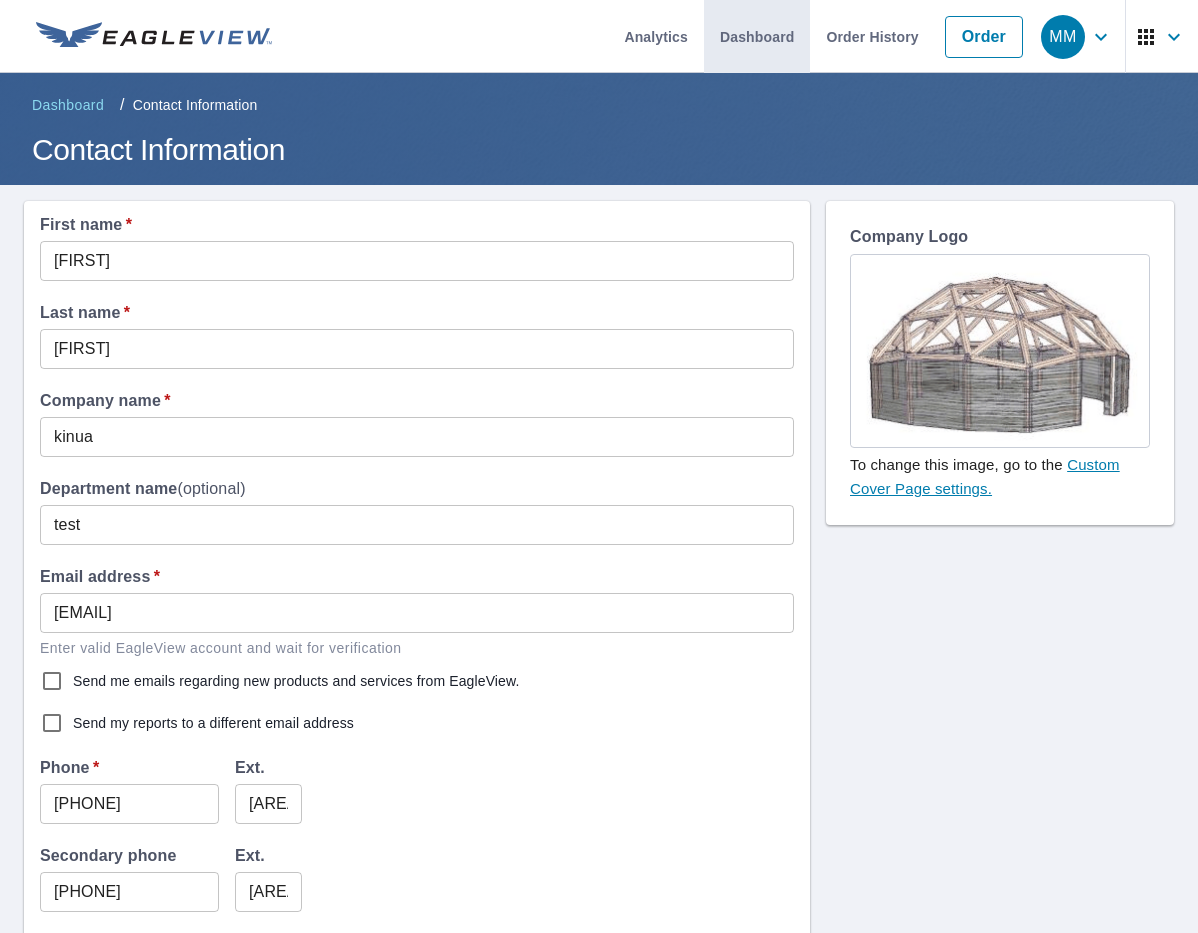 click on "Dashboard" at bounding box center (757, 36) 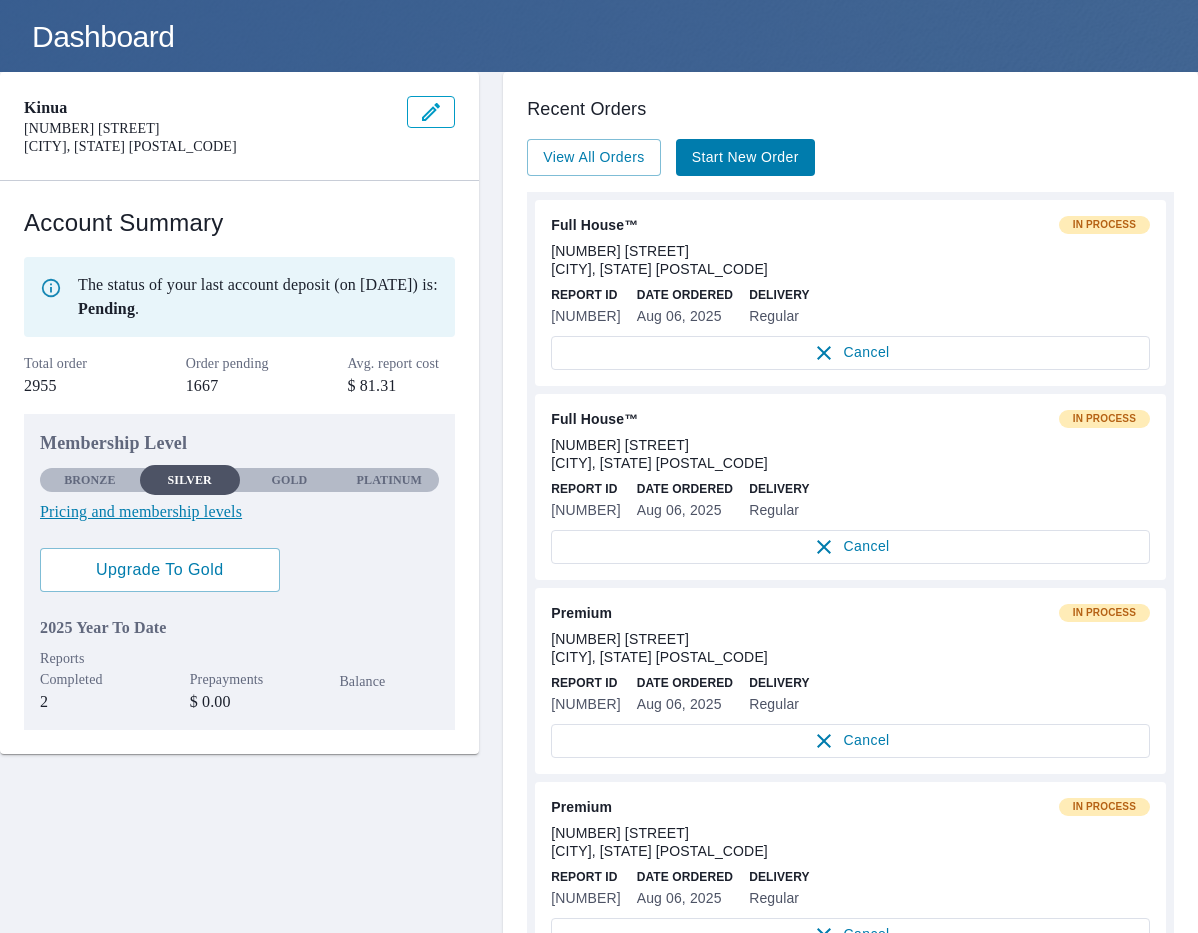 scroll, scrollTop: 204, scrollLeft: 0, axis: vertical 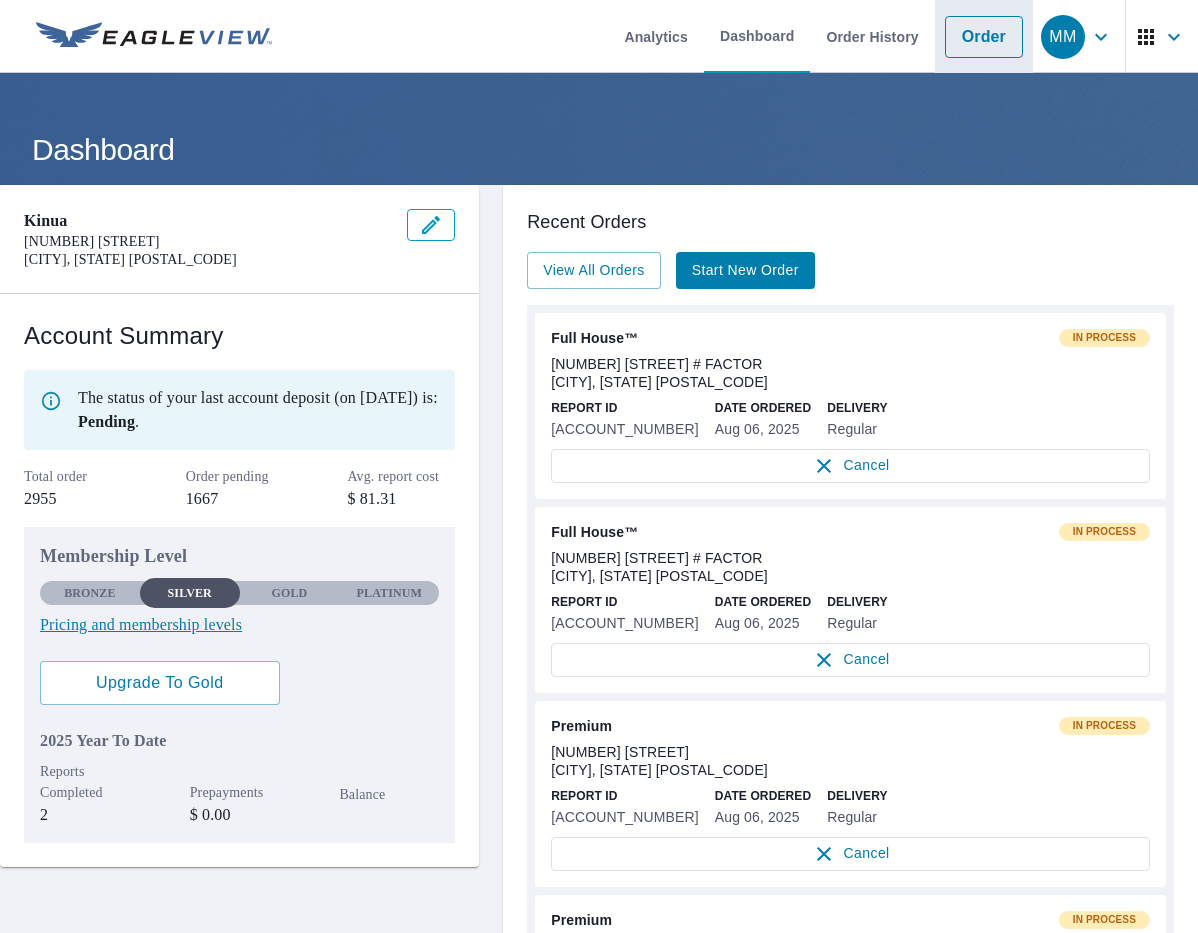 click on "Order" at bounding box center [984, 37] 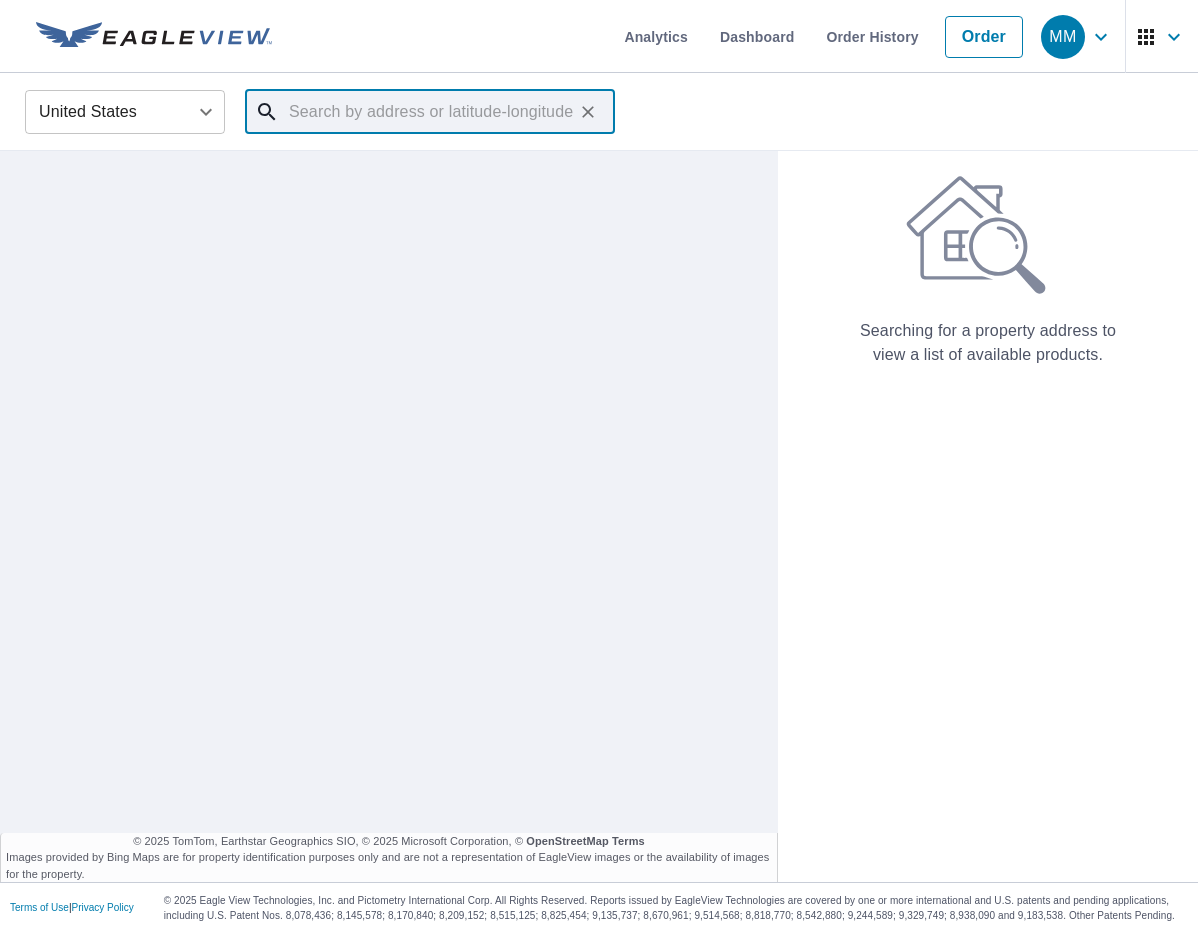 click at bounding box center (431, 112) 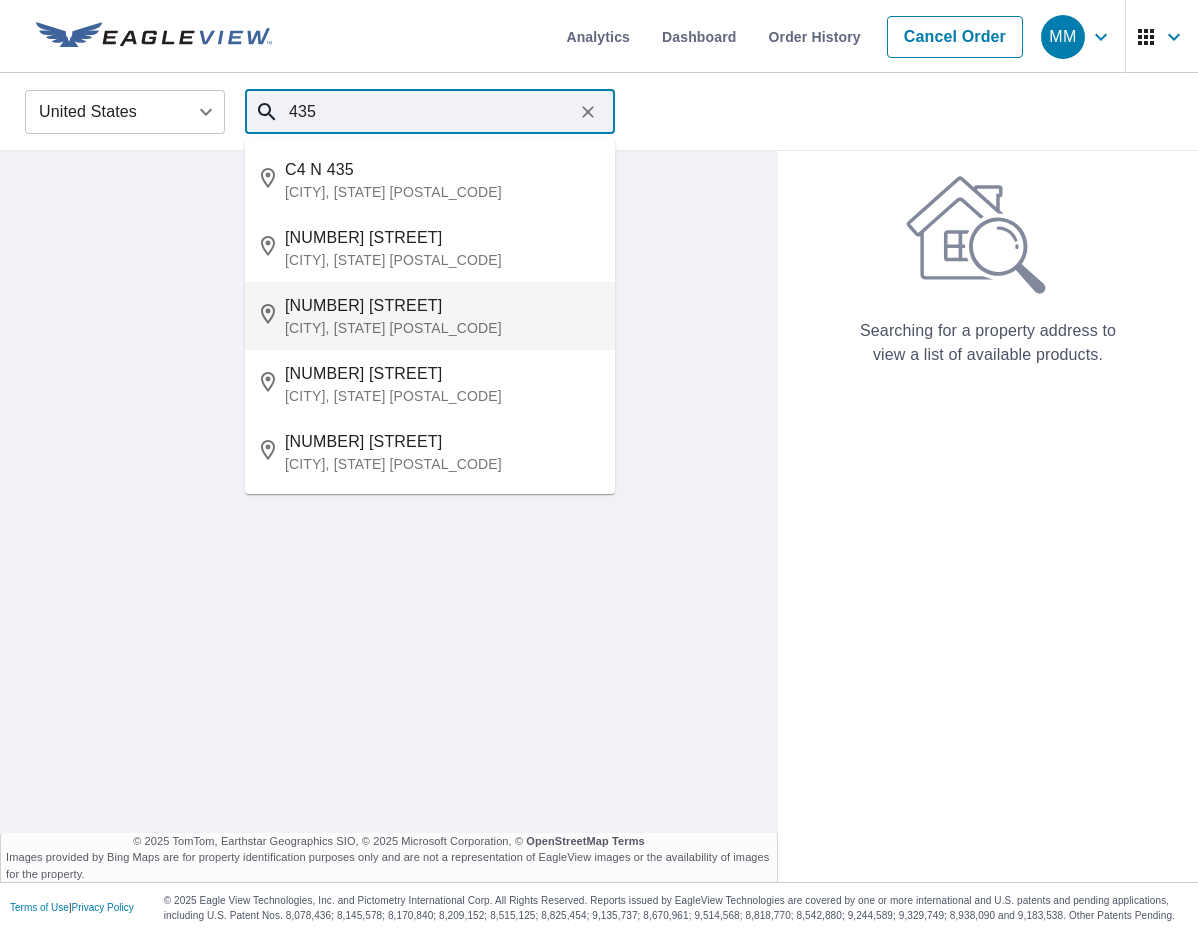 click on "62 N 435 W" at bounding box center (442, 306) 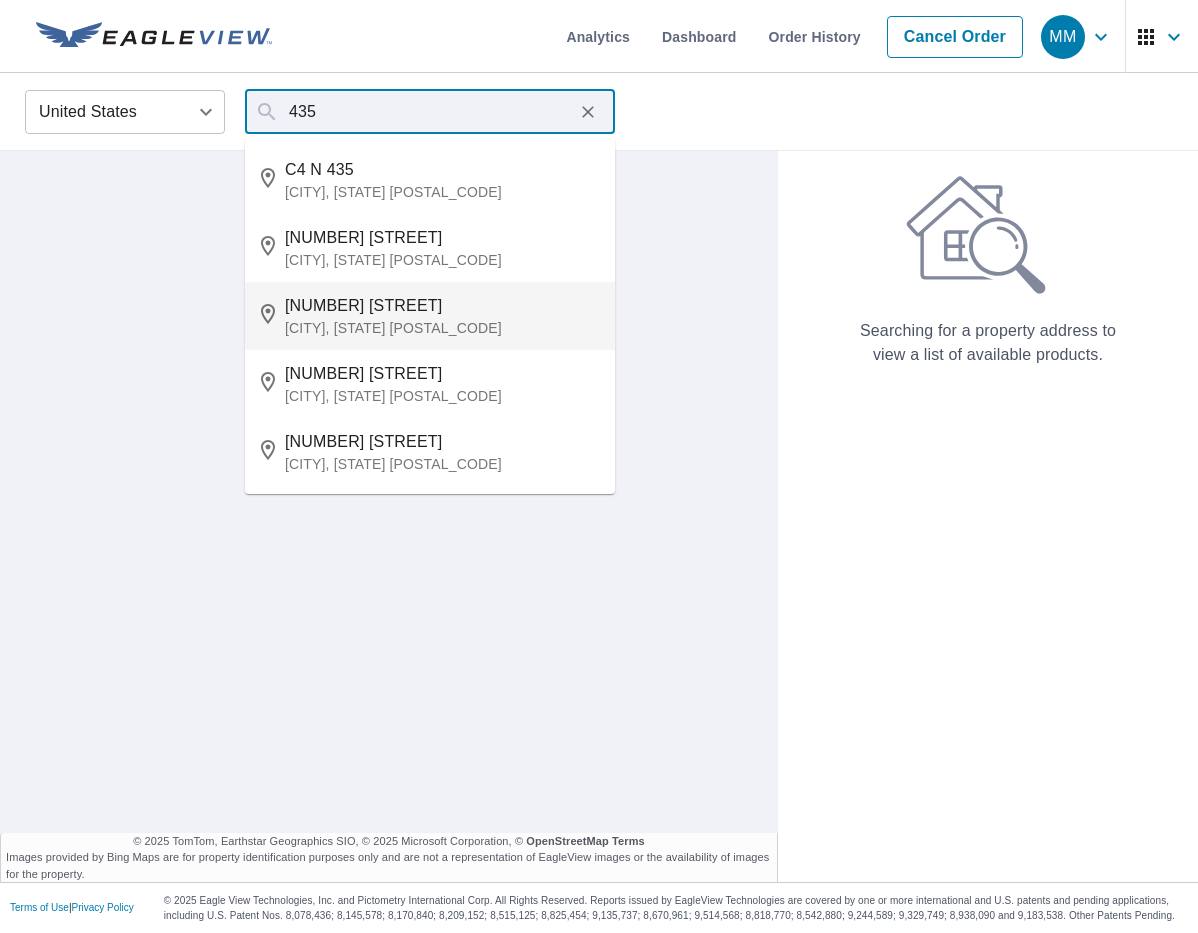 type on "62 N 435 W Burley, ID 83318" 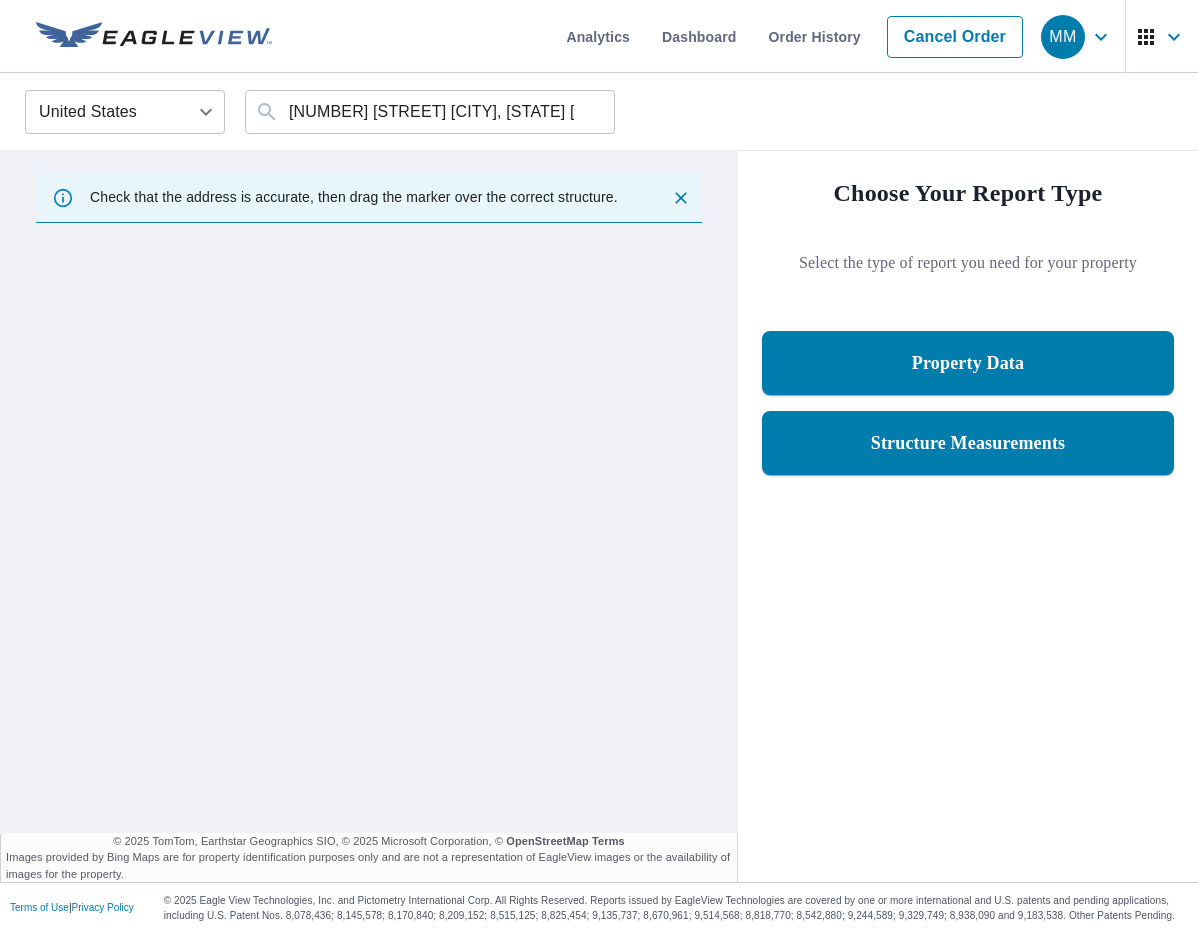 scroll, scrollTop: 0, scrollLeft: 0, axis: both 